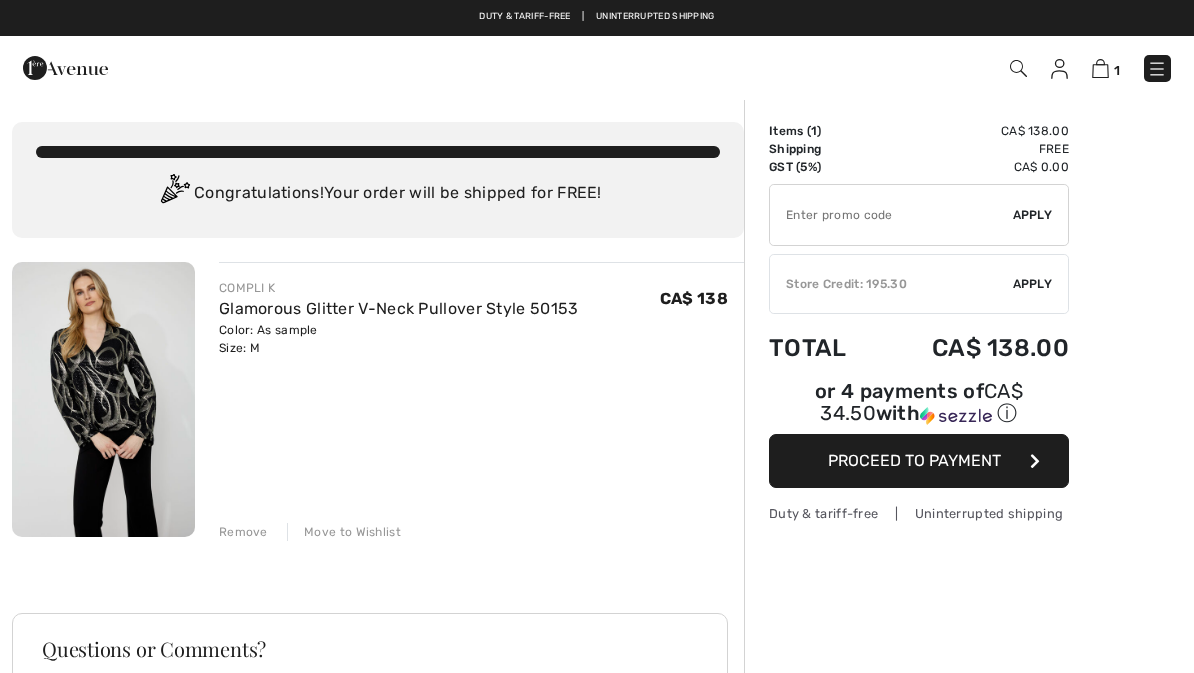 scroll, scrollTop: 0, scrollLeft: 0, axis: both 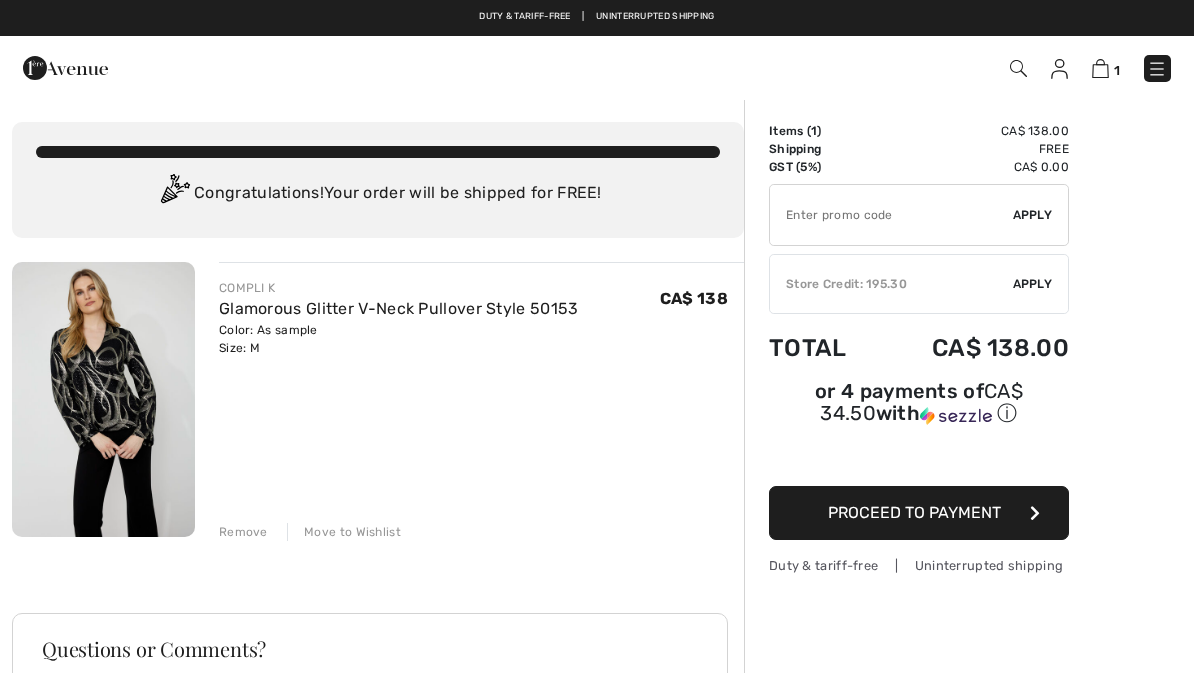 click on "Move to Wishlist" at bounding box center (344, 532) 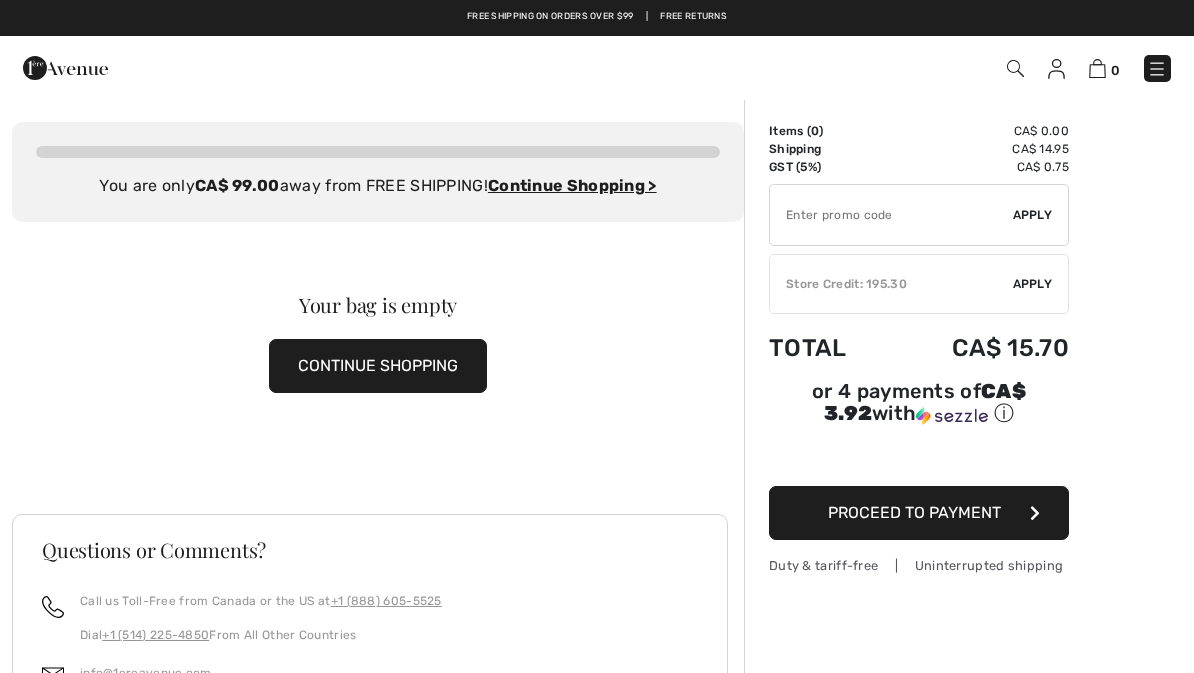 click at bounding box center [1157, 69] 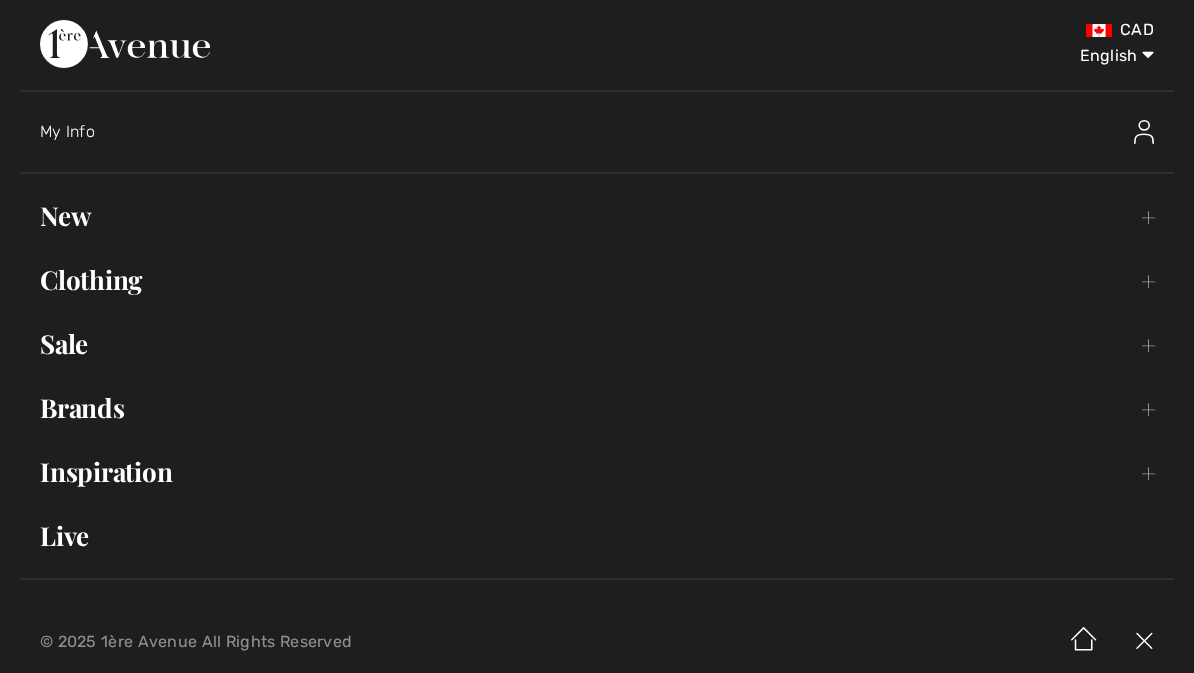 click on "Brands Open submenu" at bounding box center [597, 408] 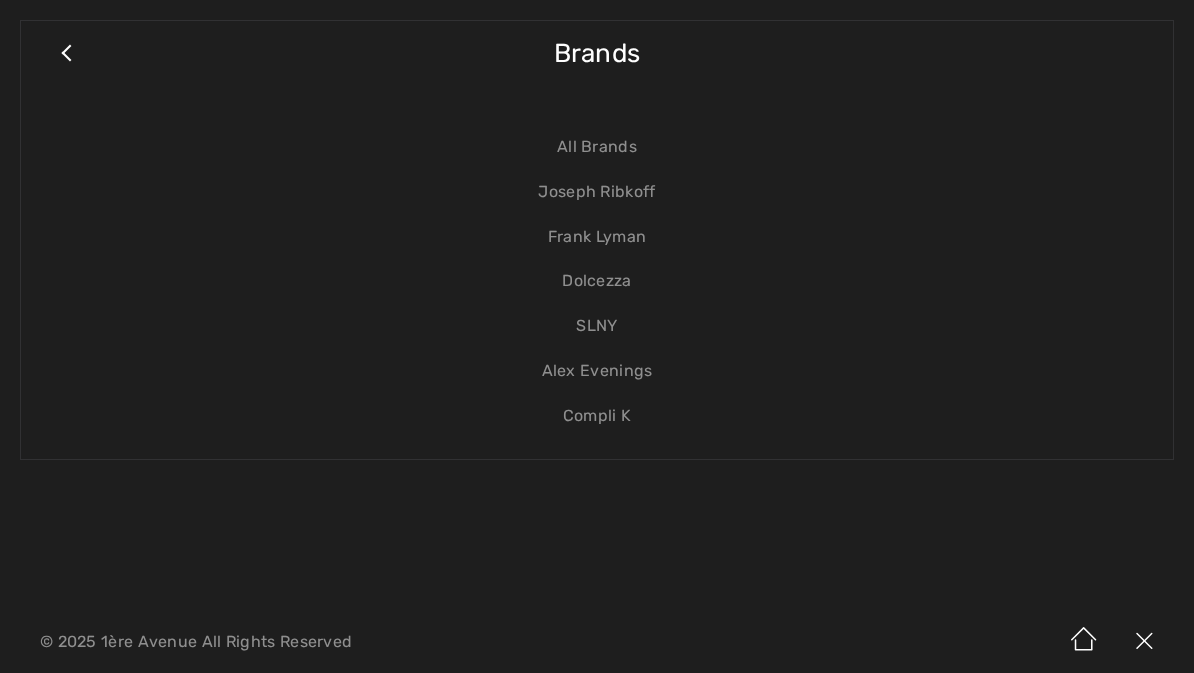 click on "Compli K" at bounding box center [597, 416] 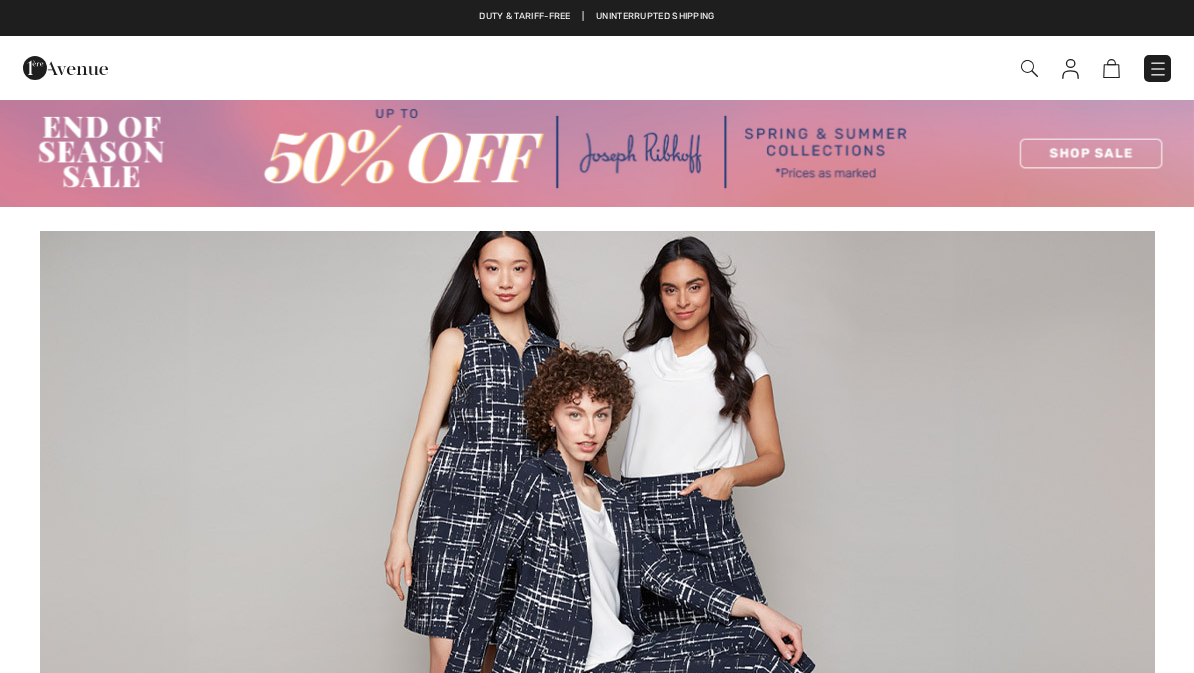 scroll, scrollTop: 0, scrollLeft: 0, axis: both 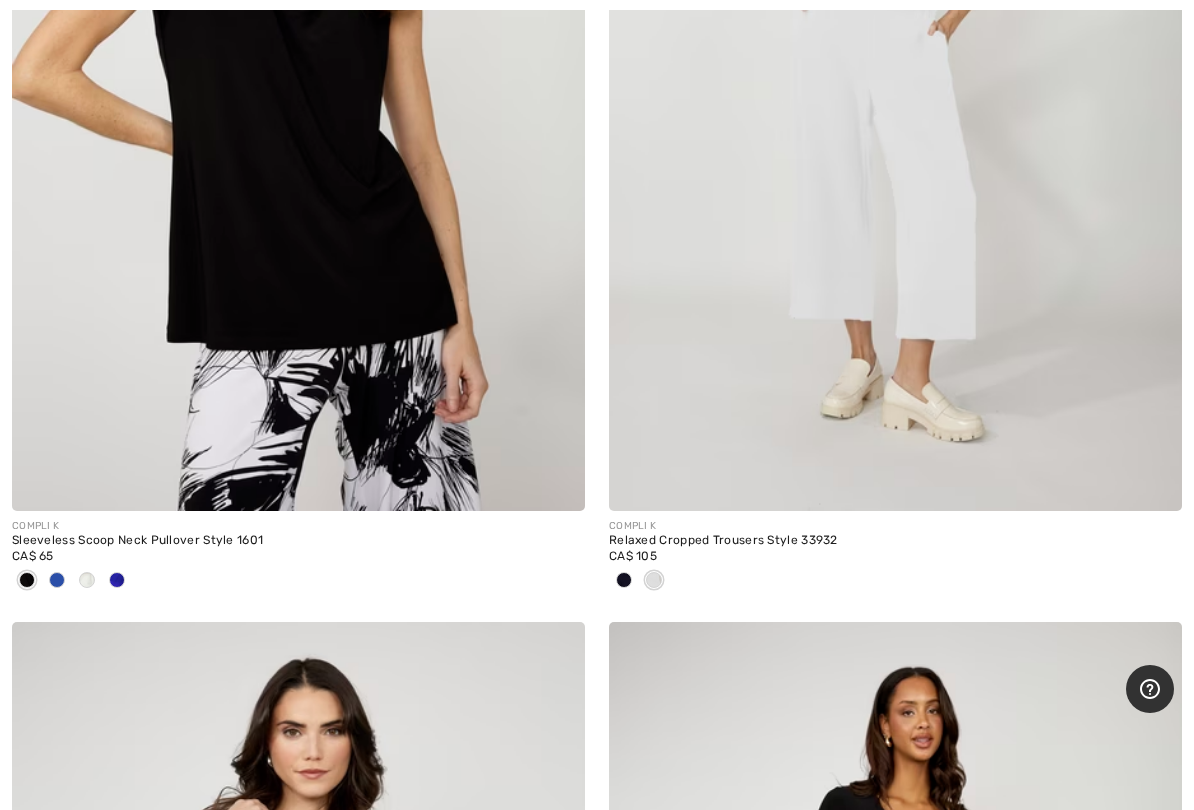 click at bounding box center (298, 81) 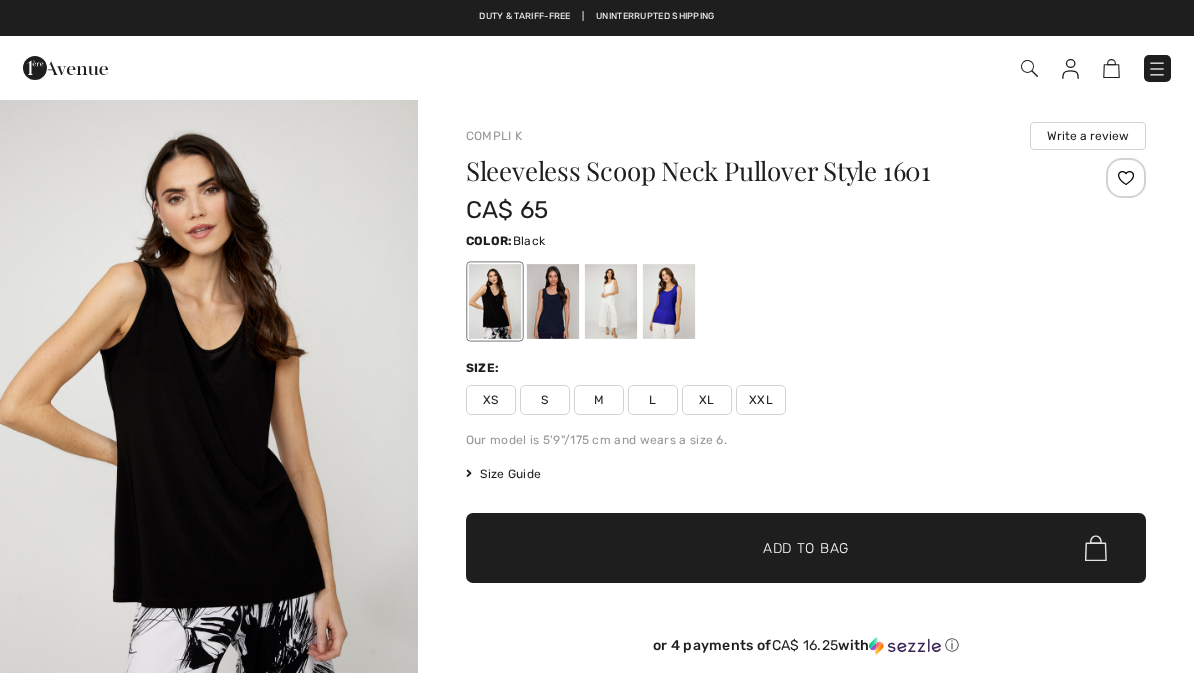 scroll, scrollTop: 0, scrollLeft: 0, axis: both 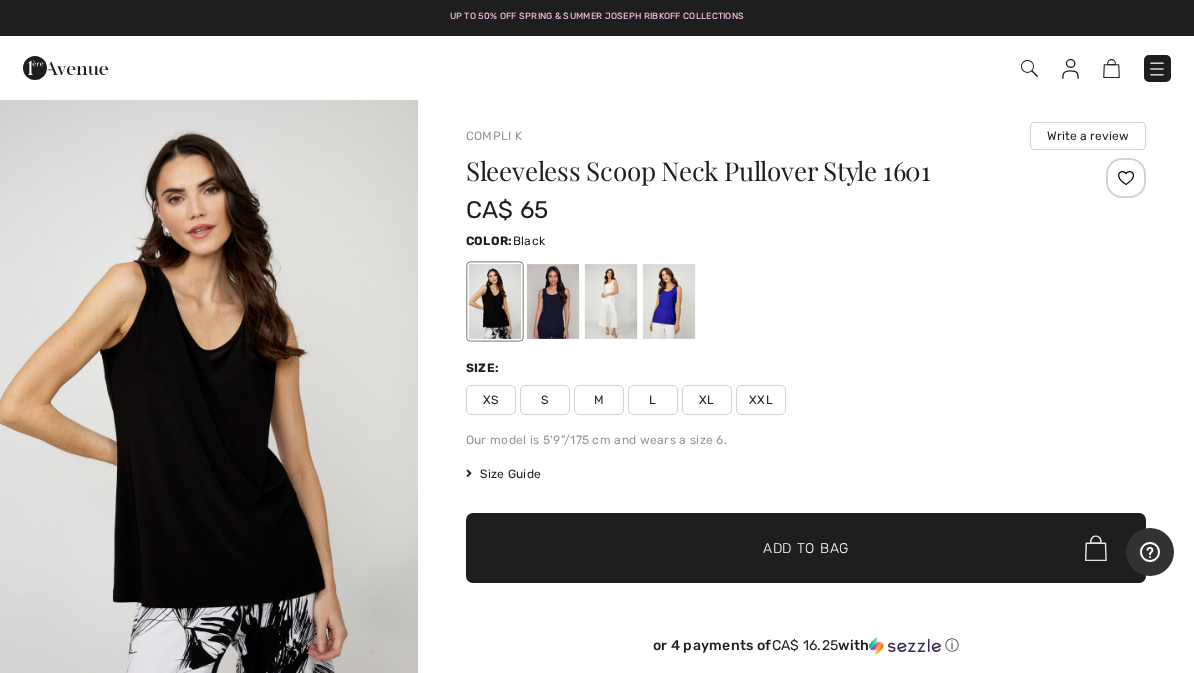 click on "M" at bounding box center (599, 400) 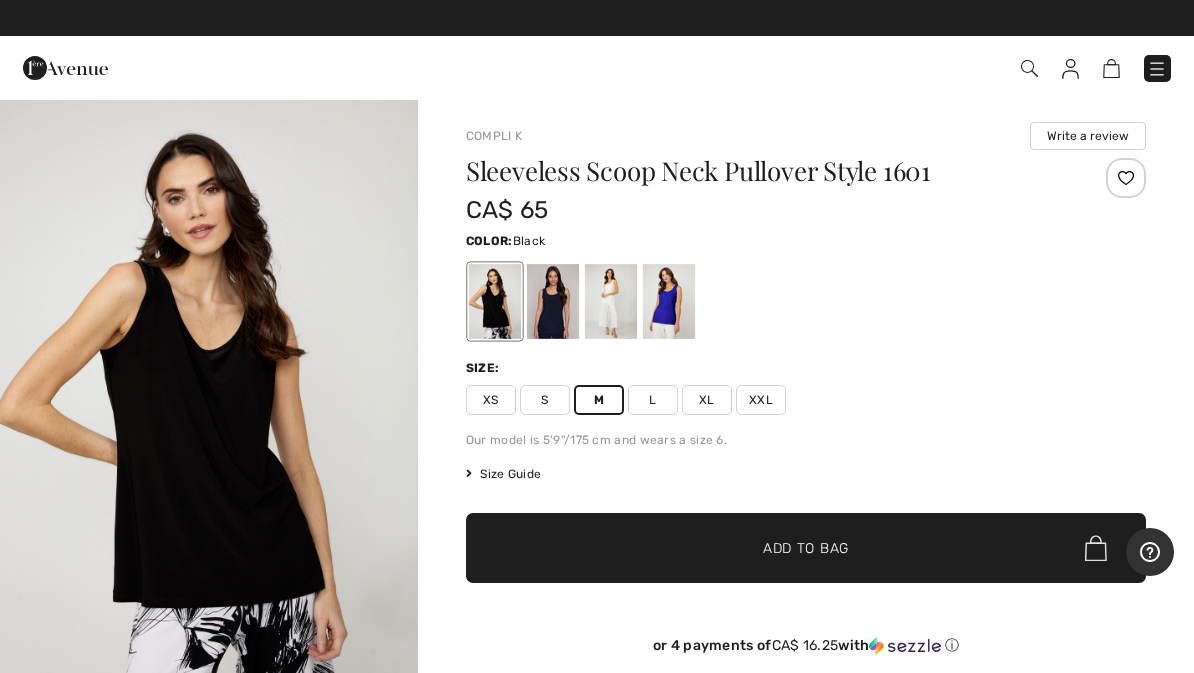 click on "Add to Bag" at bounding box center (806, 548) 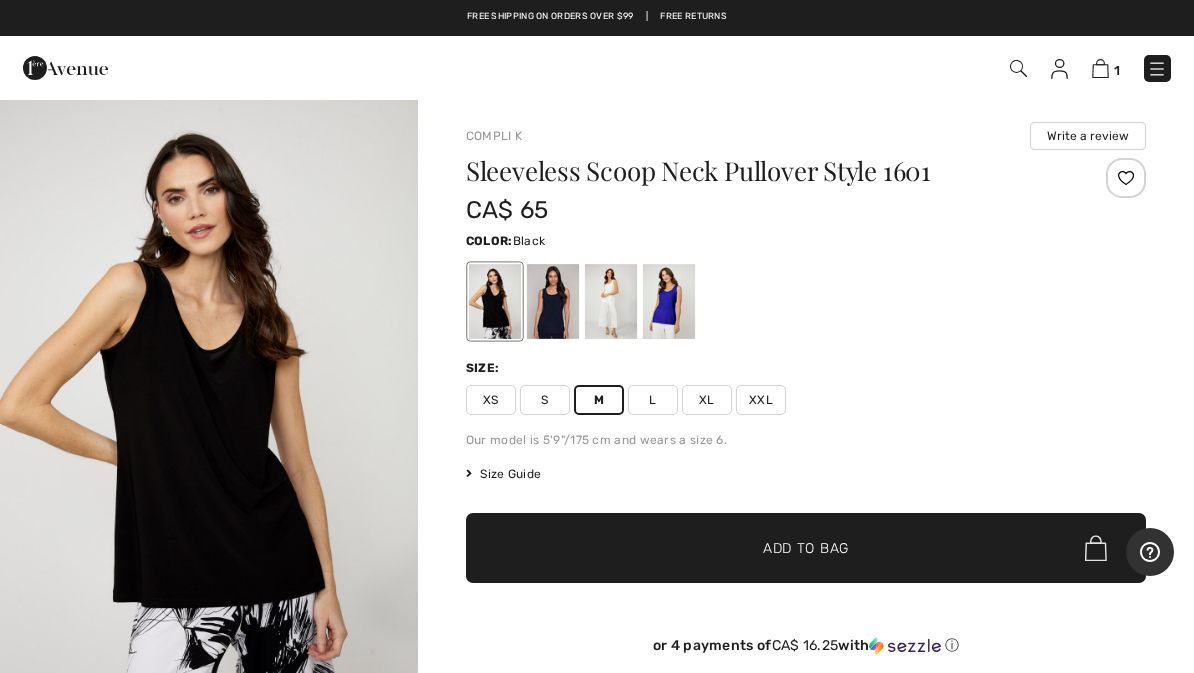 click at bounding box center [669, 301] 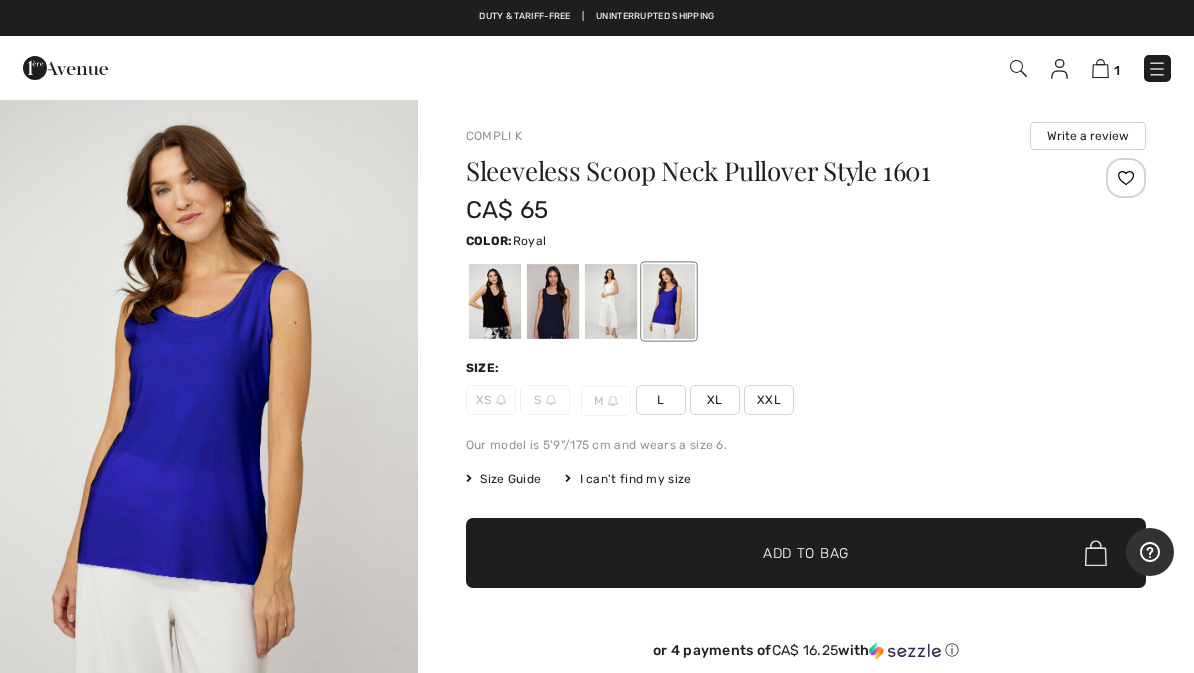 click at bounding box center (611, 301) 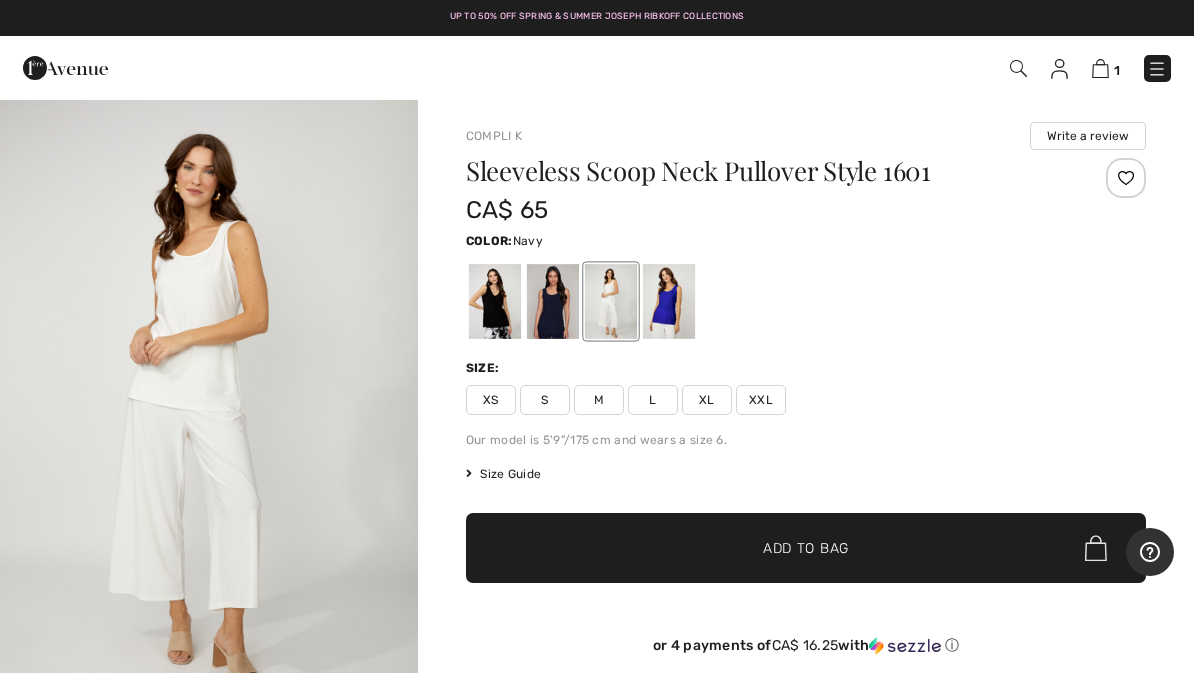 click at bounding box center [553, 301] 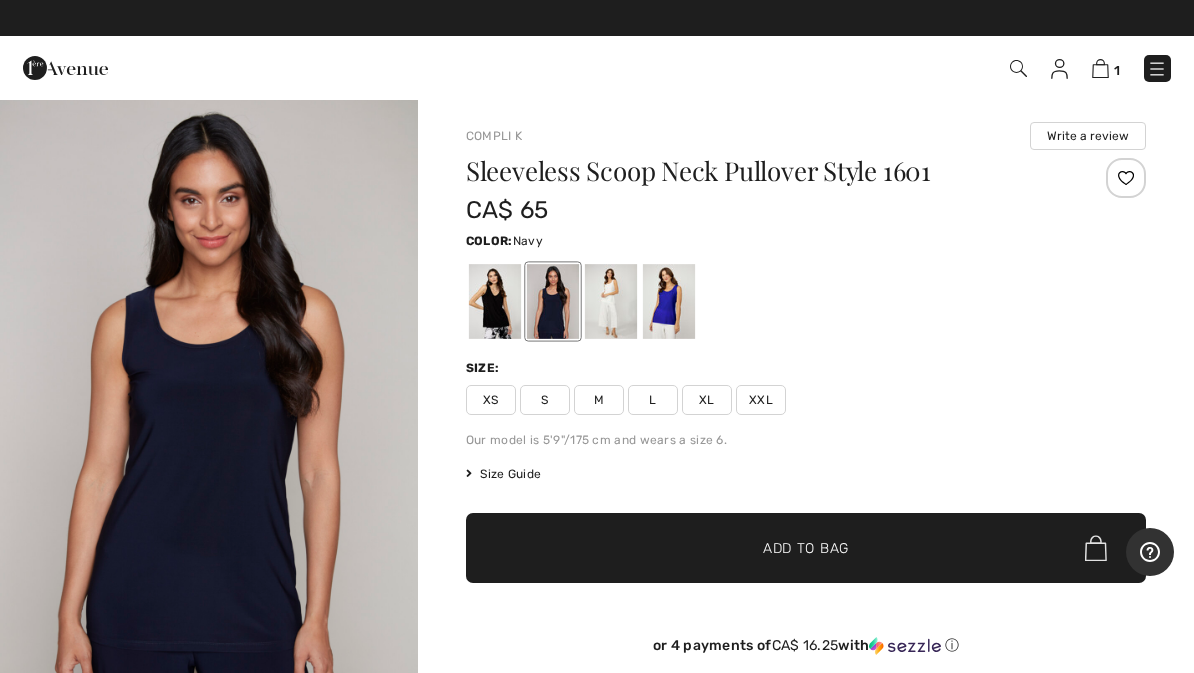click at bounding box center (495, 301) 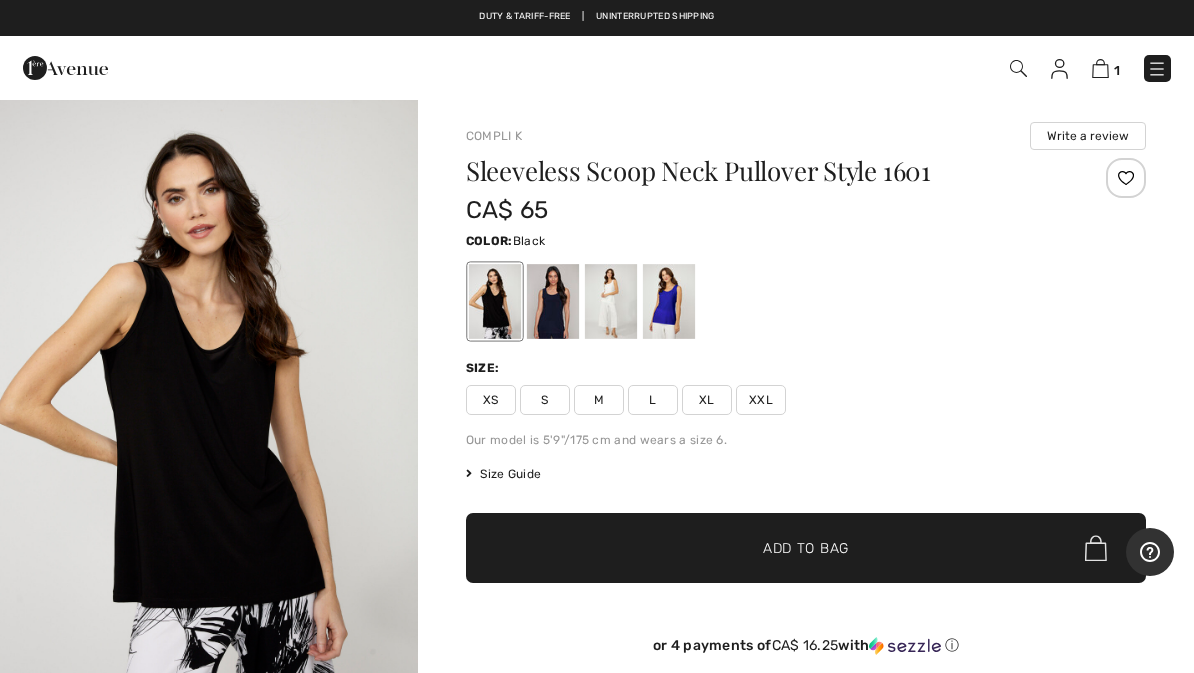 click at bounding box center (1100, 68) 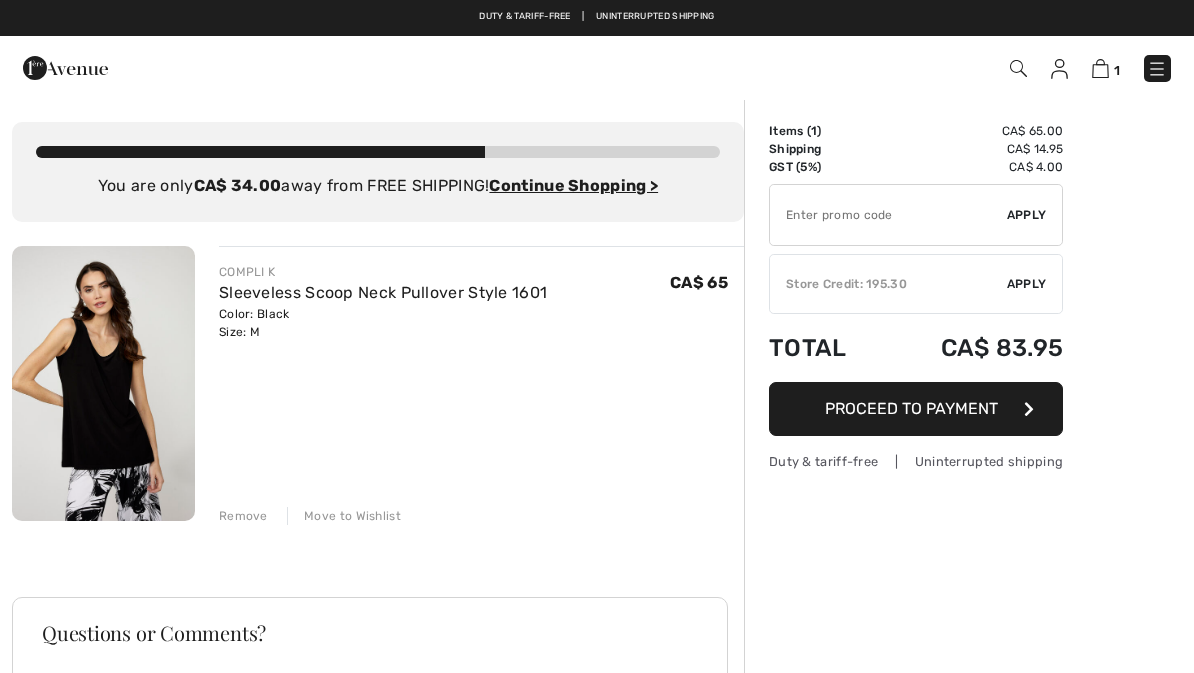 scroll, scrollTop: 0, scrollLeft: 0, axis: both 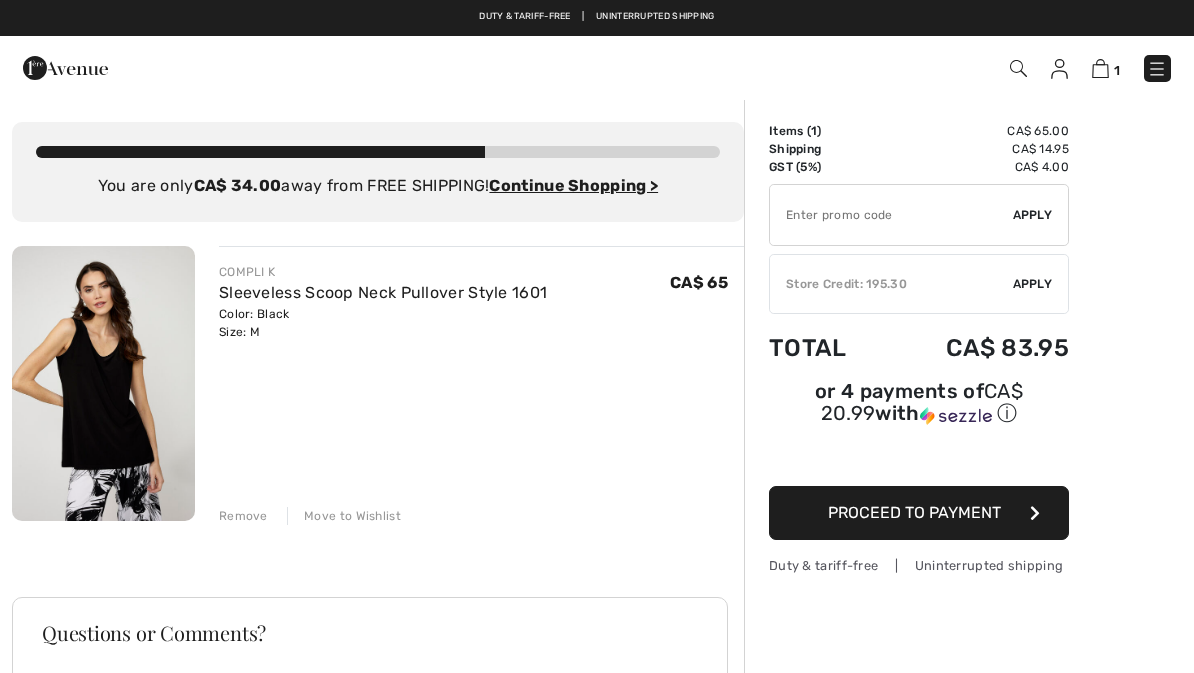 click on "Move to Wishlist" at bounding box center (344, 516) 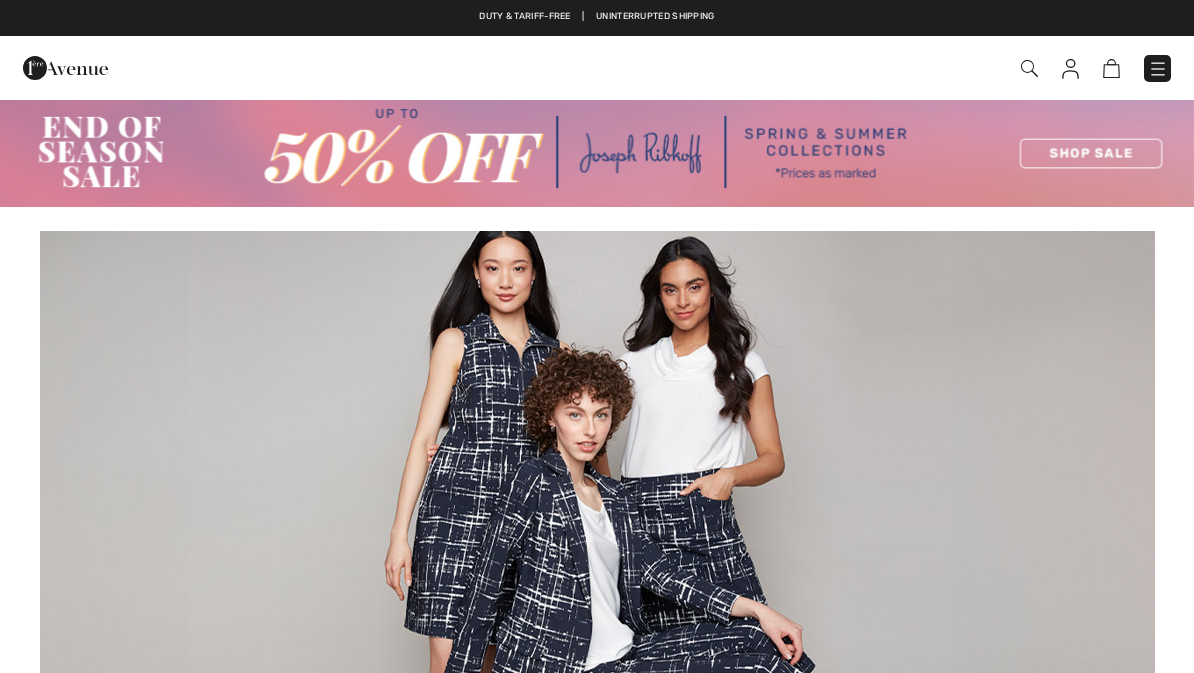 scroll, scrollTop: 21910, scrollLeft: 0, axis: vertical 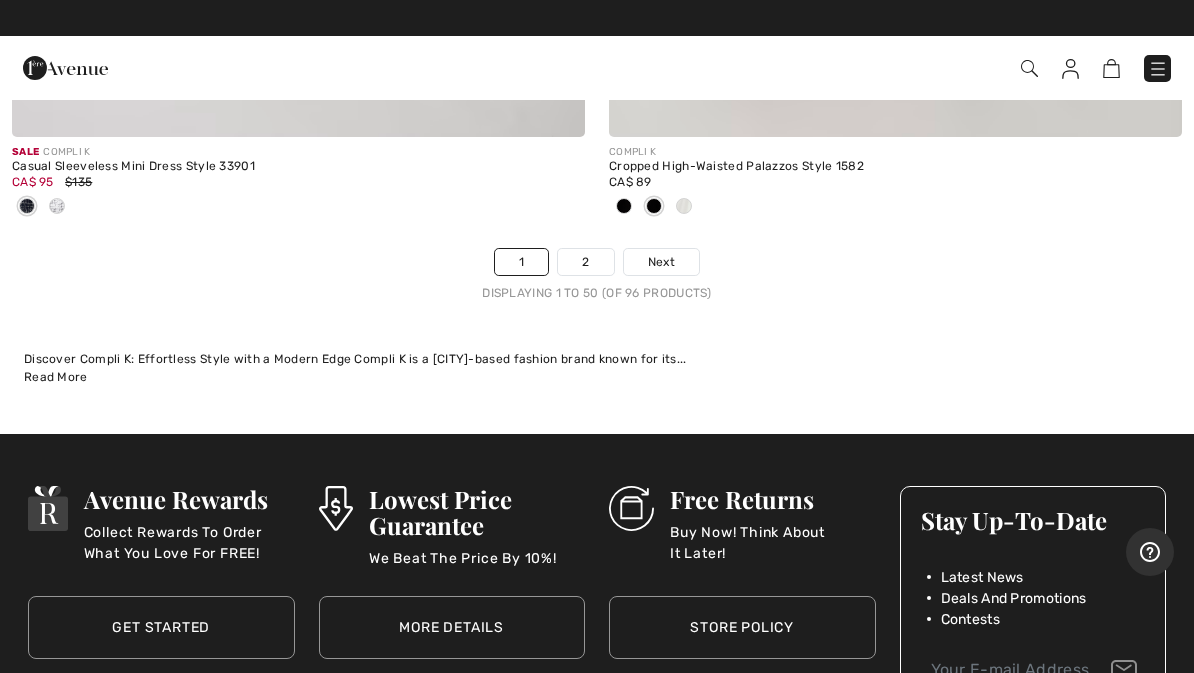 click on "2" at bounding box center [585, 262] 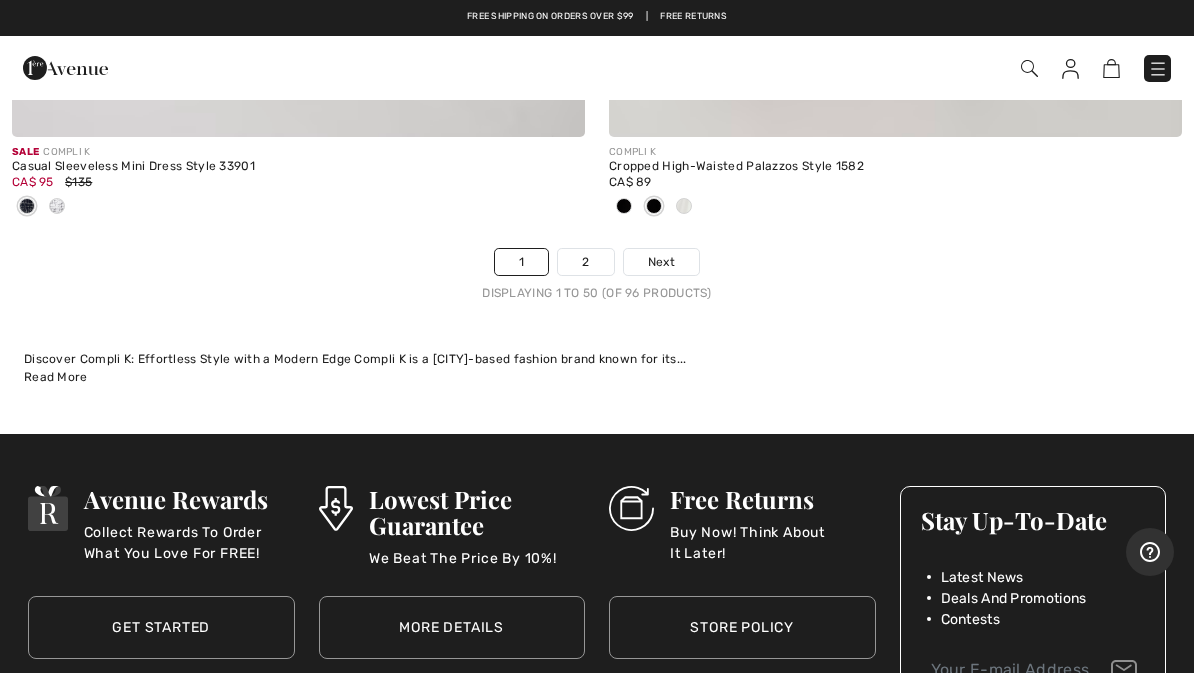 click on "2" at bounding box center [585, 262] 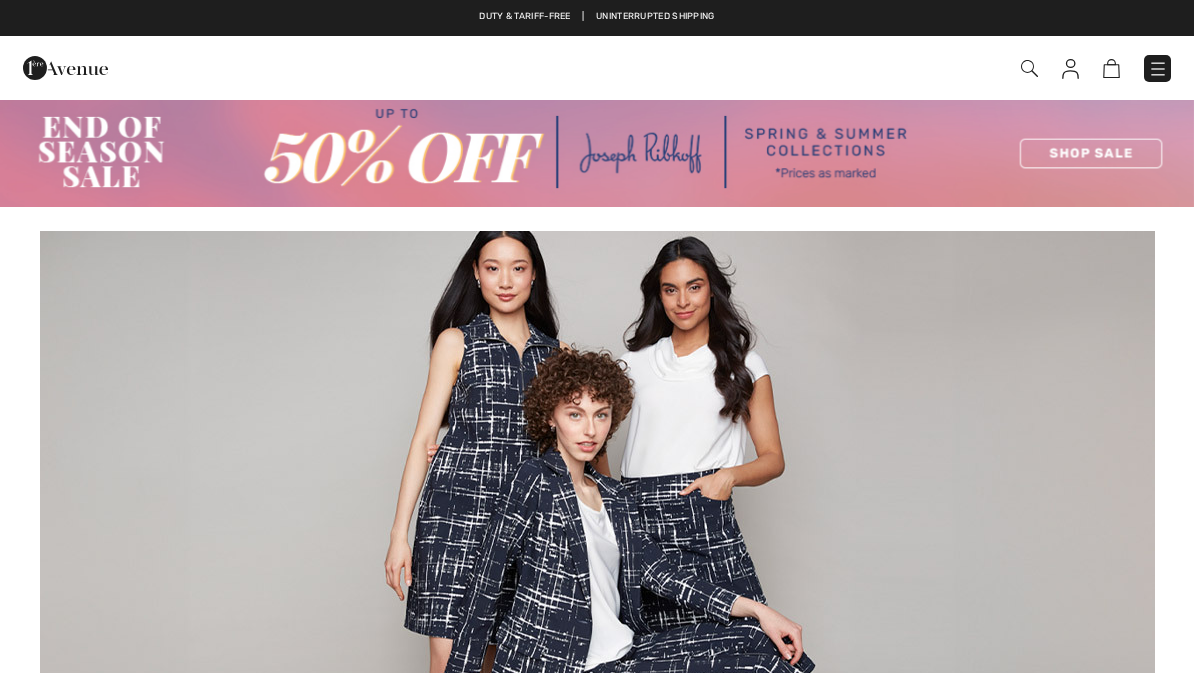 scroll, scrollTop: 0, scrollLeft: 0, axis: both 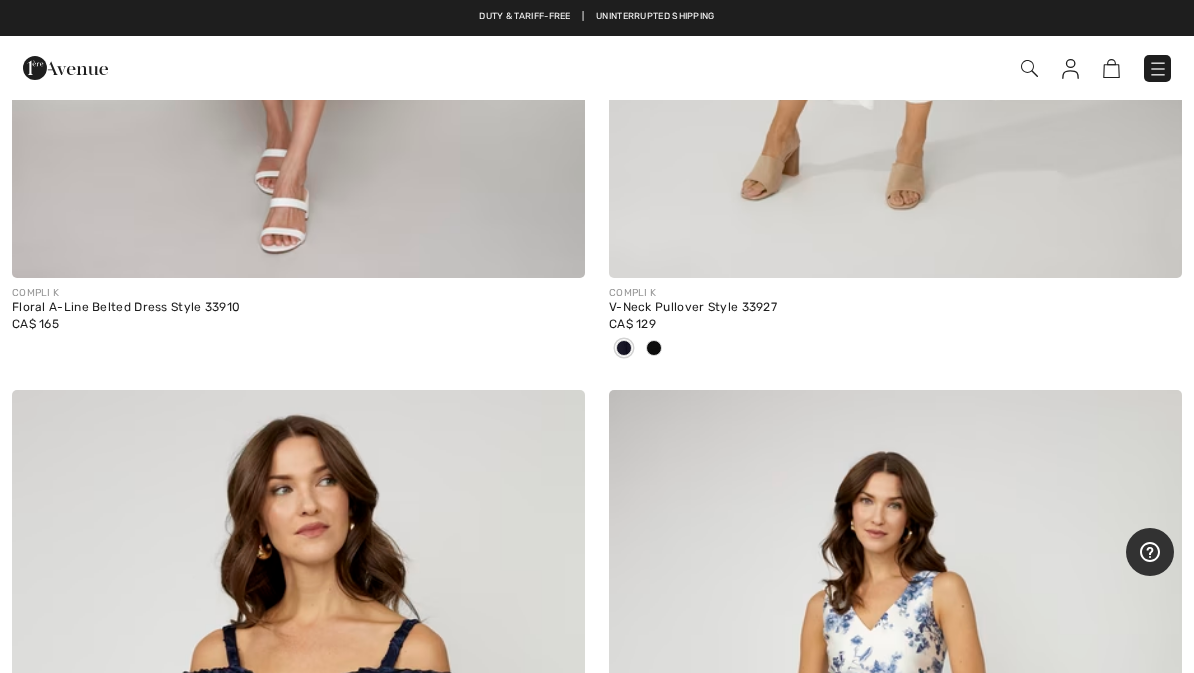 click at bounding box center [1158, 69] 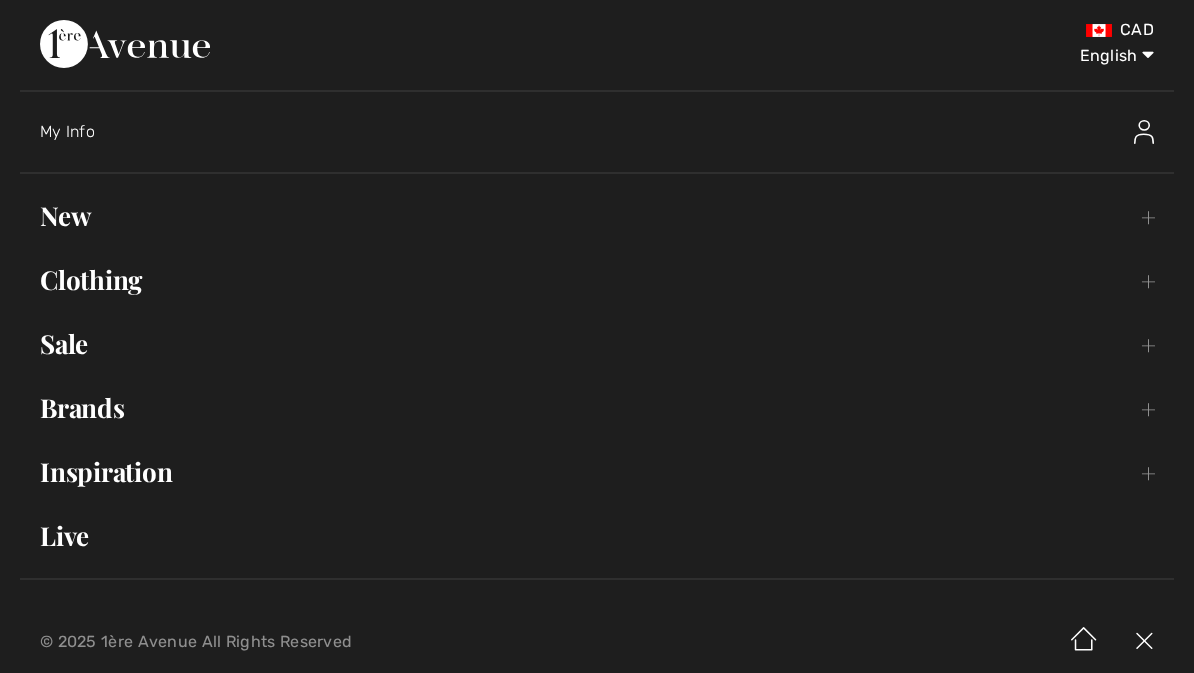 click on "Inspiration Toggle submenu" at bounding box center [597, 472] 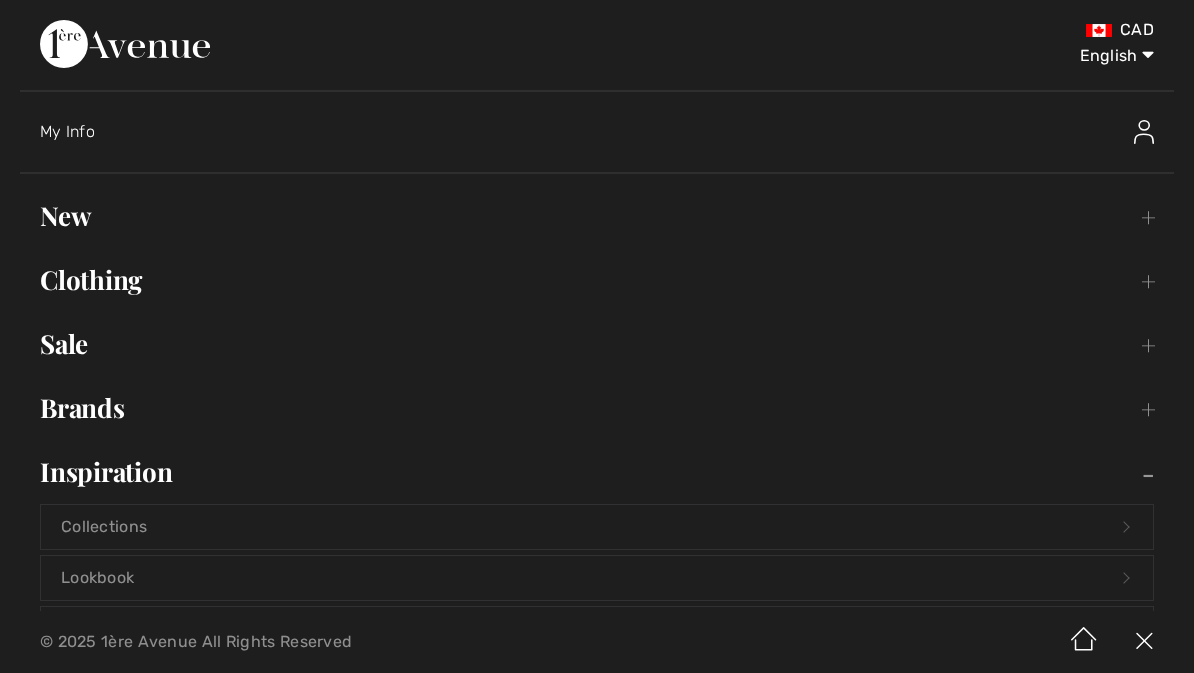 click on "Collections Open submenu" at bounding box center [597, 527] 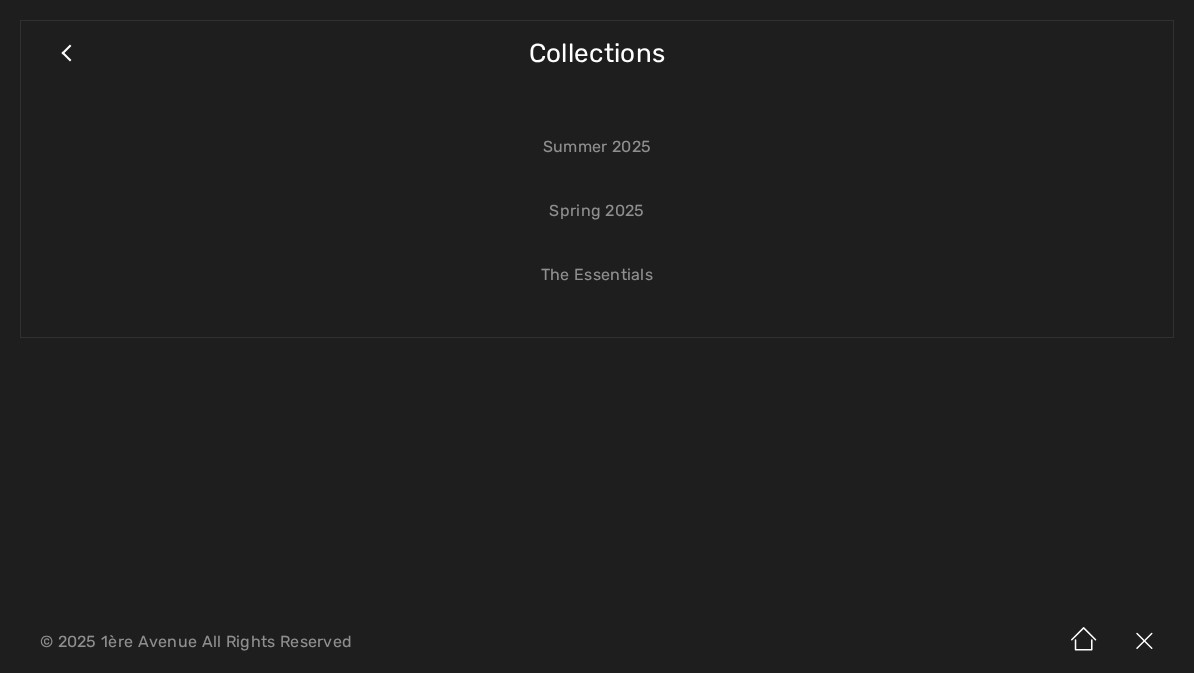 click on "The Essentials" at bounding box center (597, 275) 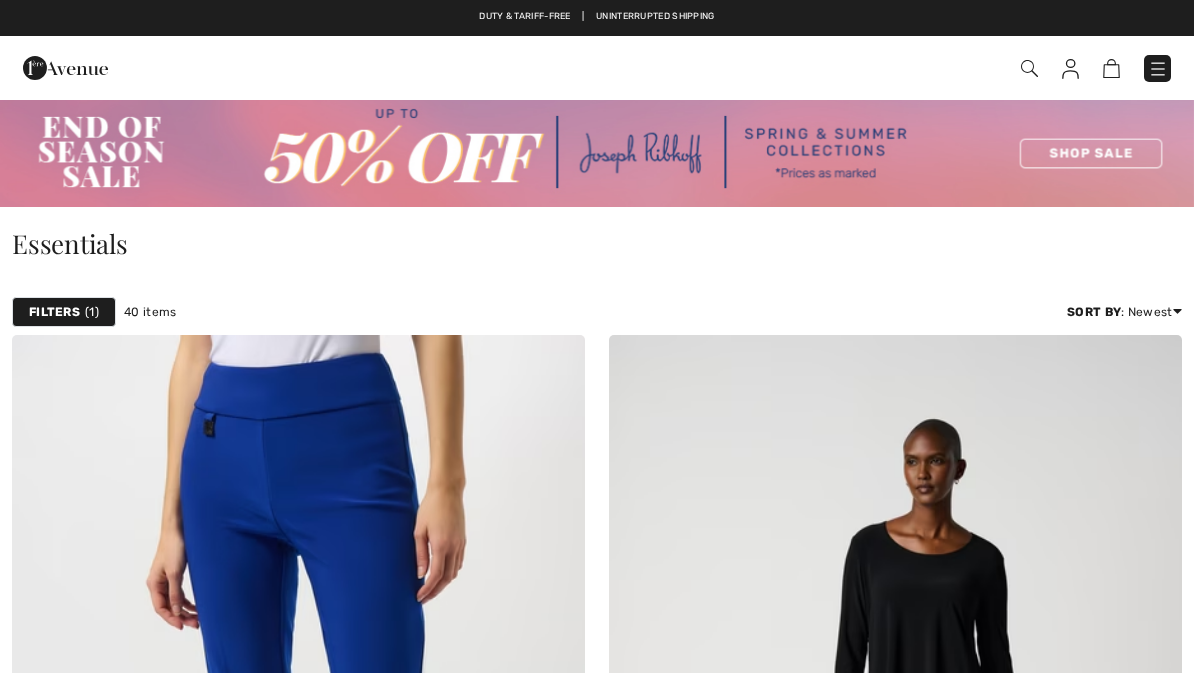 scroll, scrollTop: 0, scrollLeft: 0, axis: both 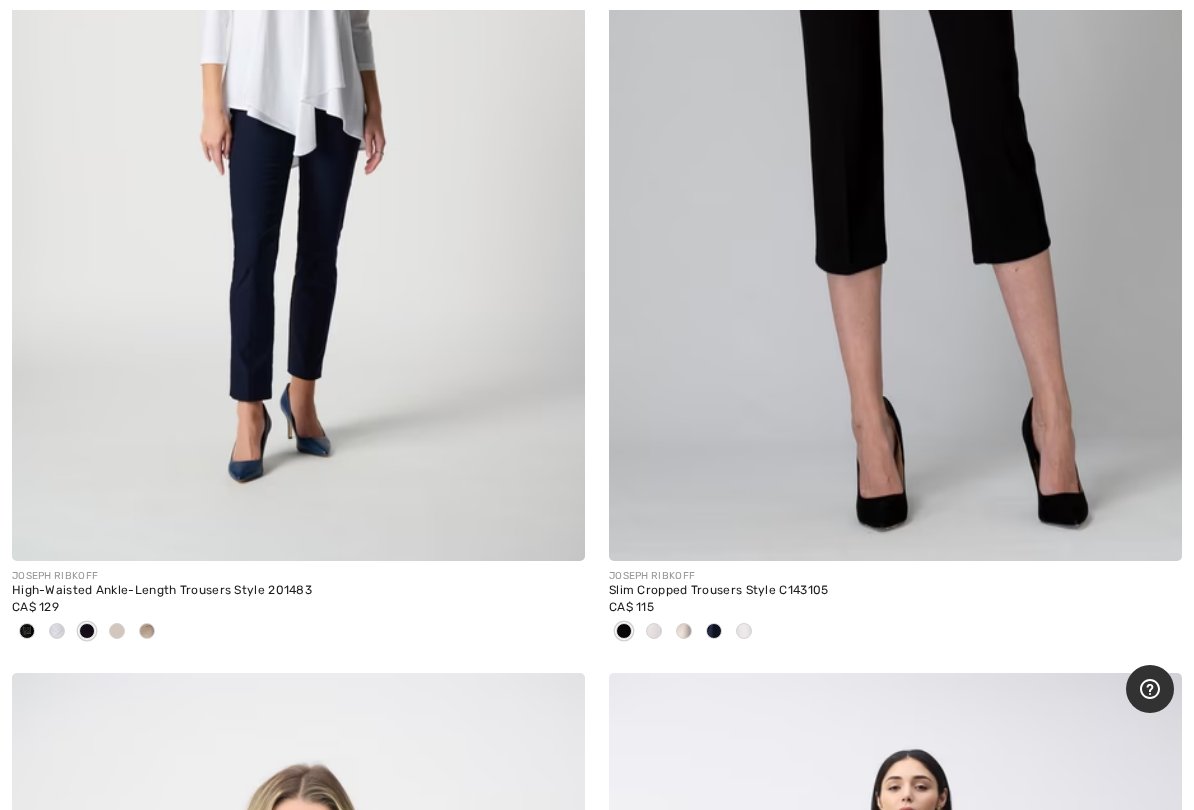 click at bounding box center (298, 132) 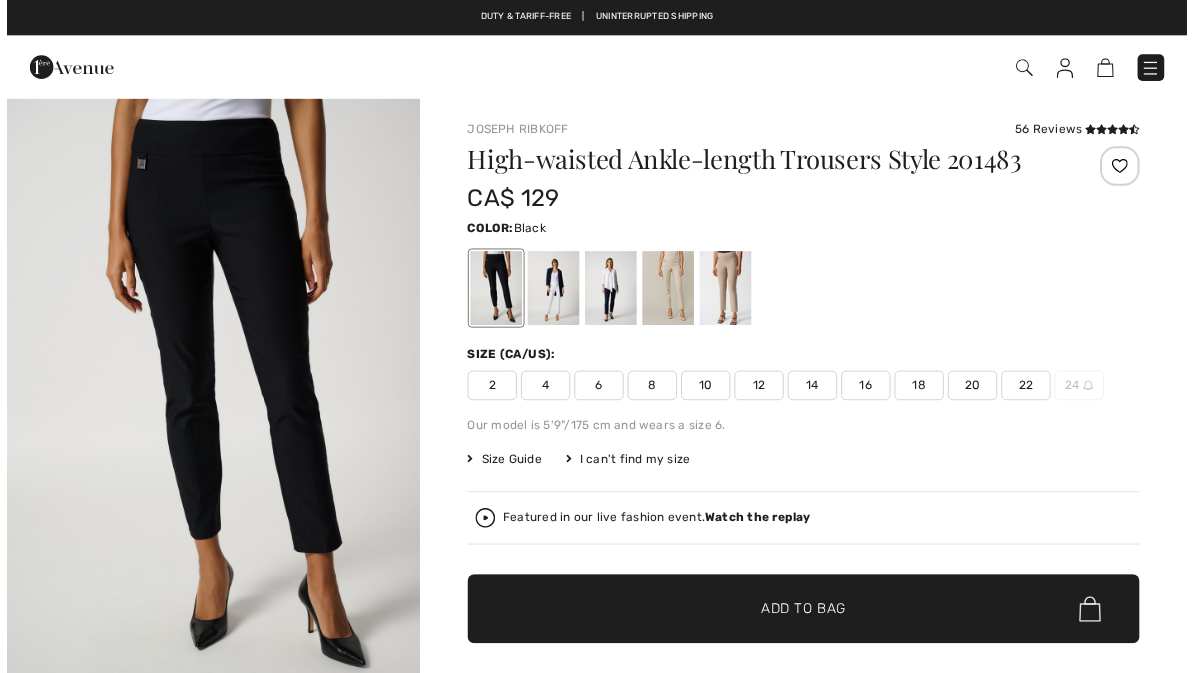 scroll, scrollTop: 0, scrollLeft: 0, axis: both 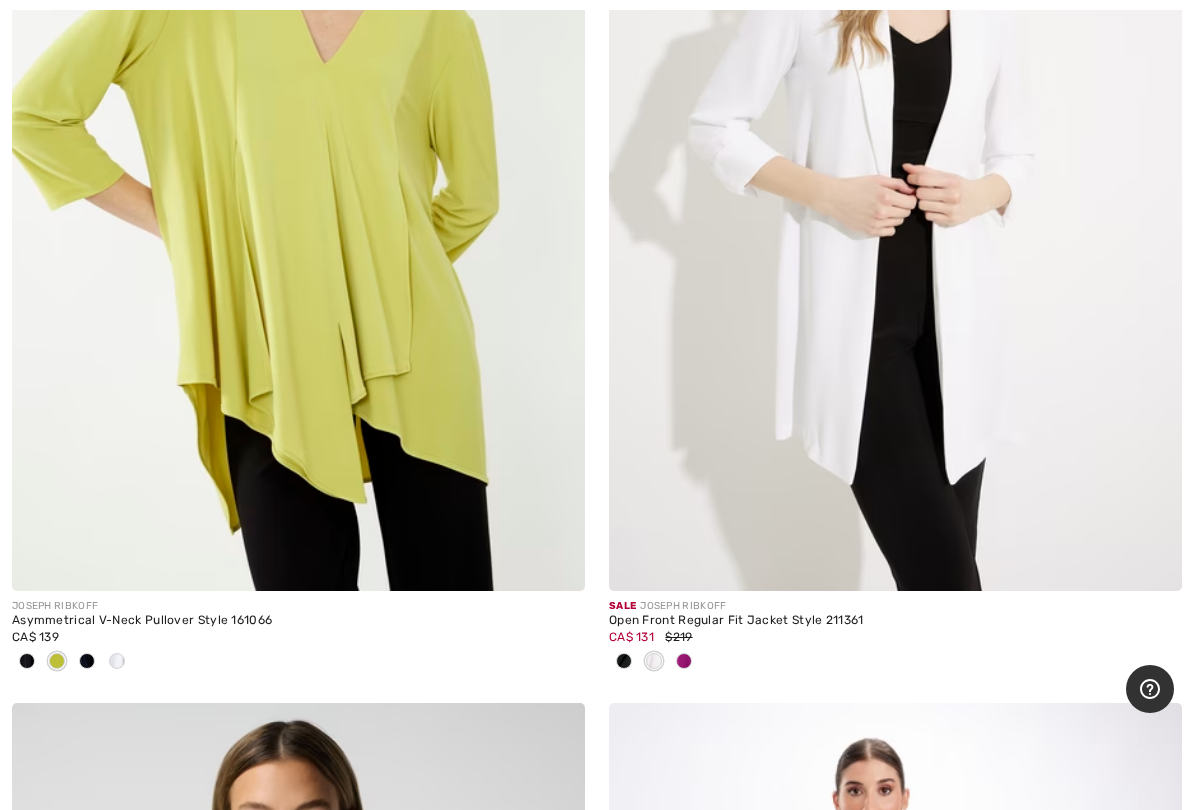 click on "Asymmetrical V-Neck Pullover Style 161066" at bounding box center (298, 621) 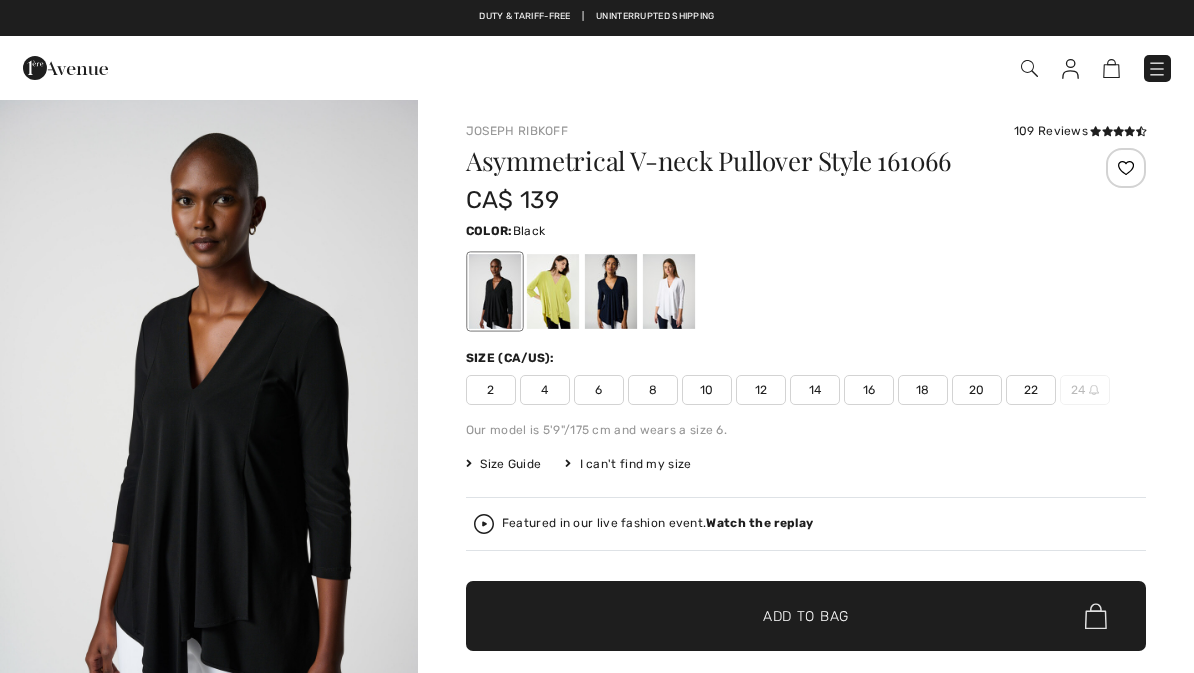 scroll, scrollTop: 0, scrollLeft: 0, axis: both 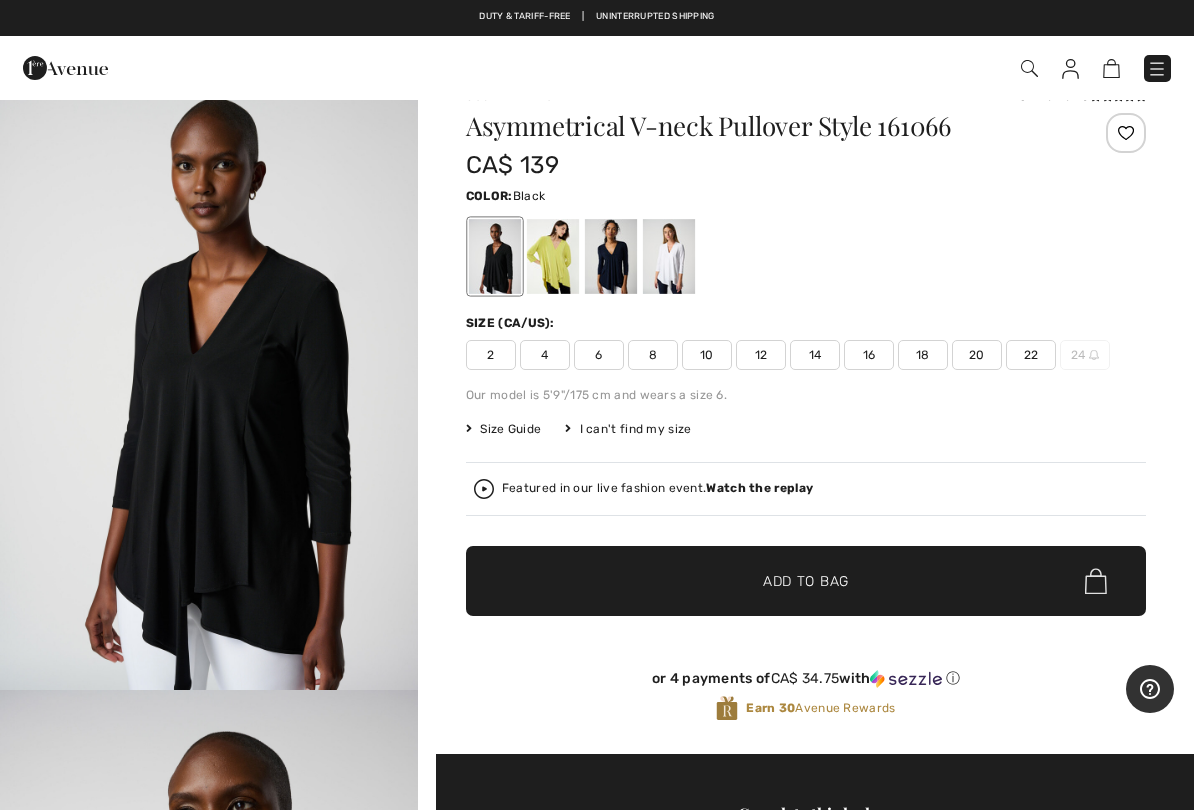 click on "8" at bounding box center [653, 355] 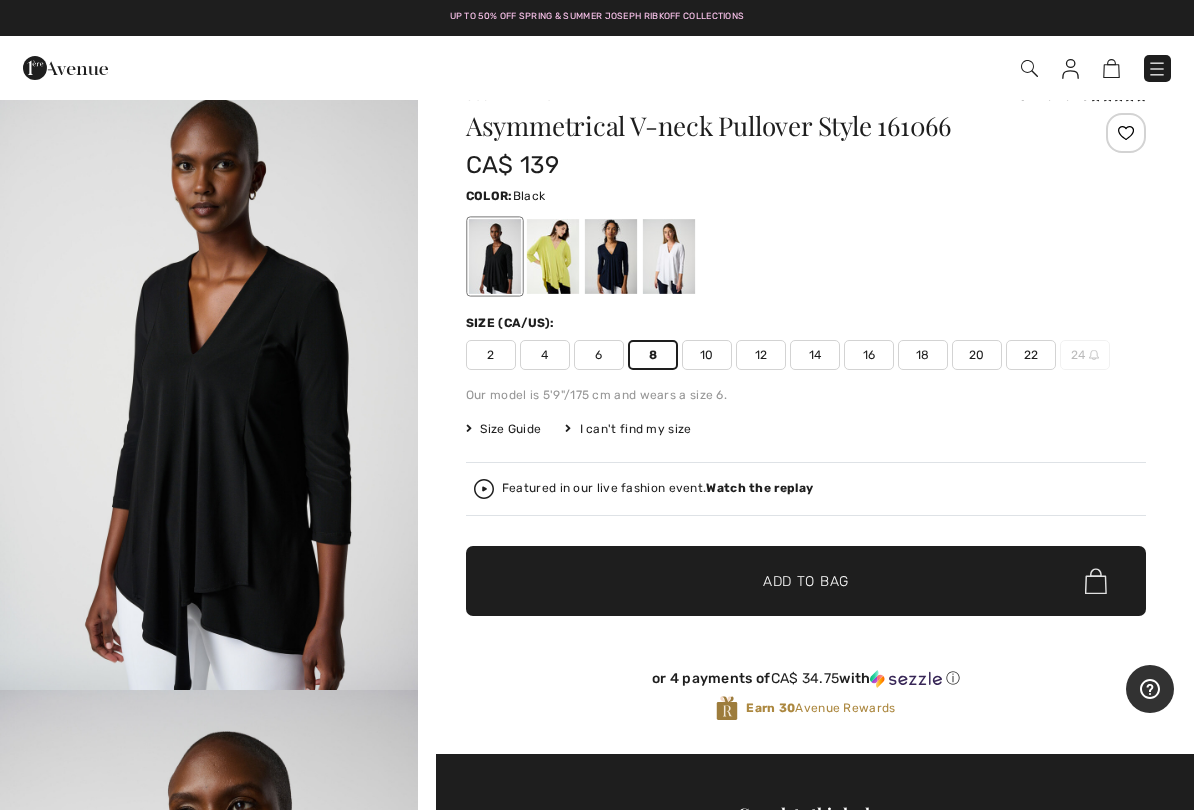 click on "✔ Added to Bag
Add to Bag" at bounding box center [806, 581] 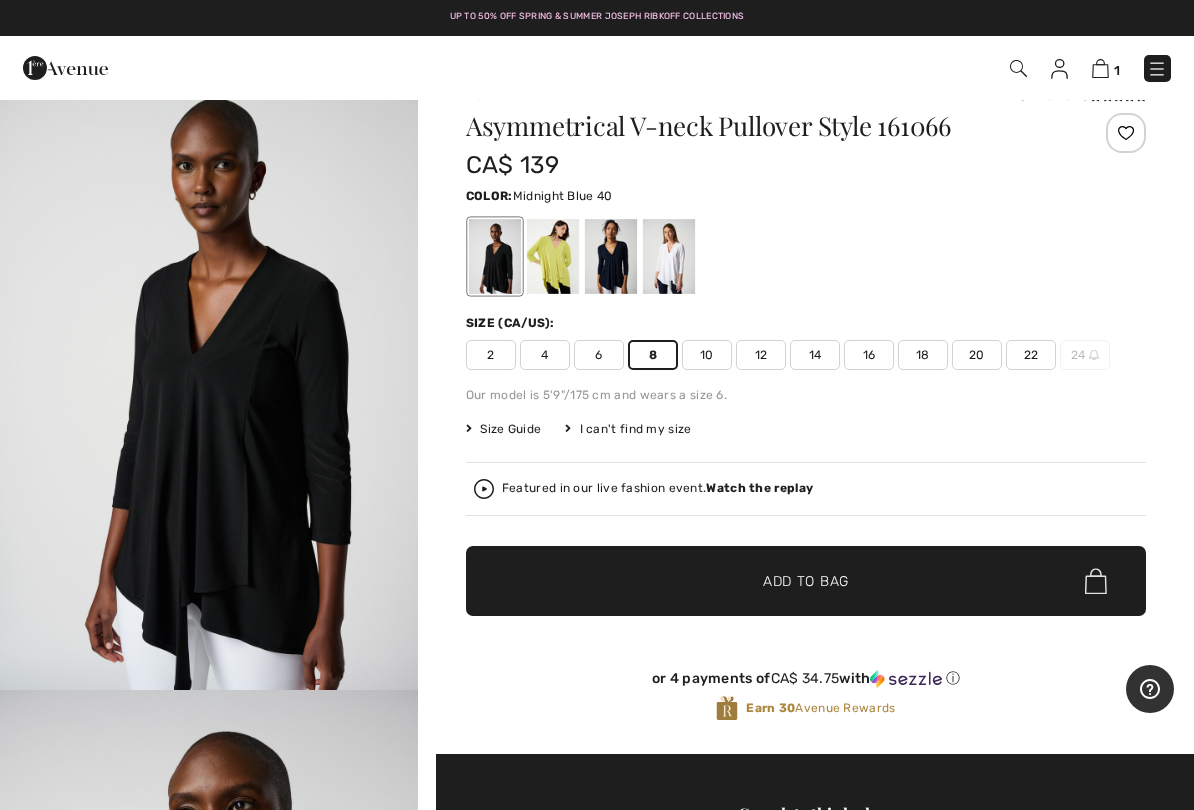 click at bounding box center [611, 256] 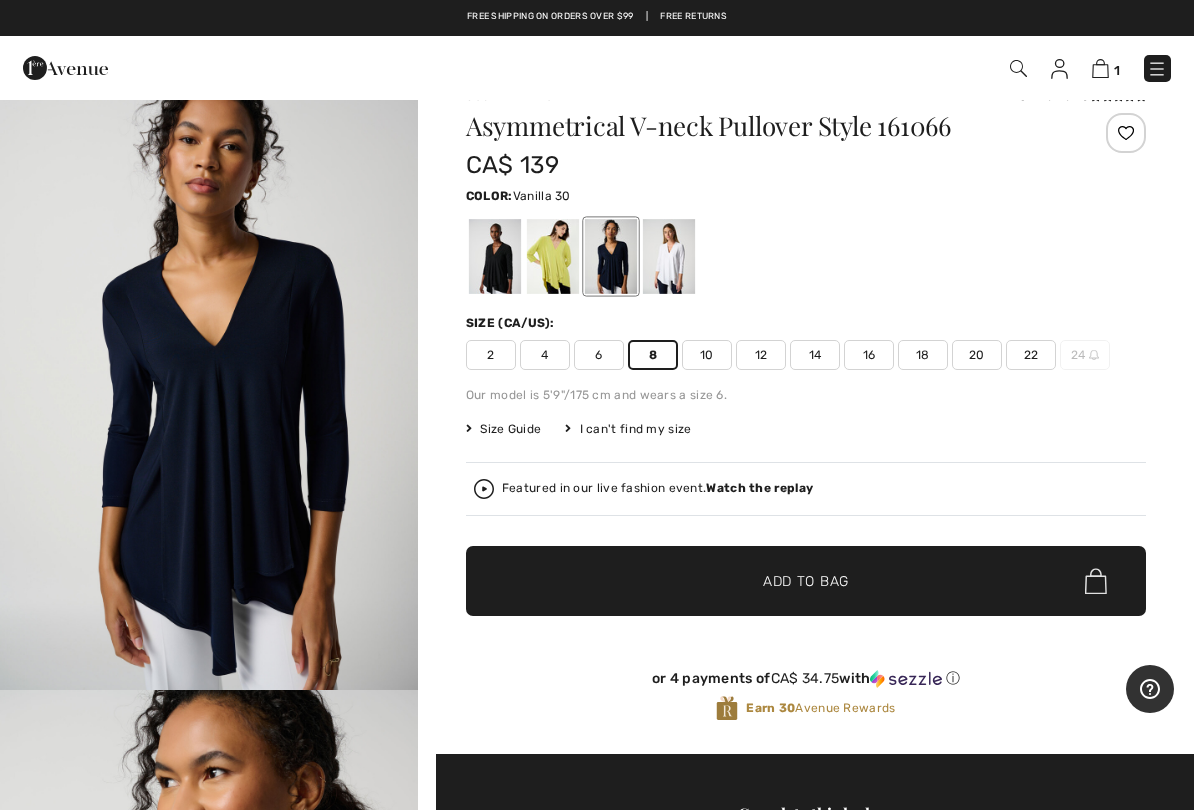 click at bounding box center [669, 256] 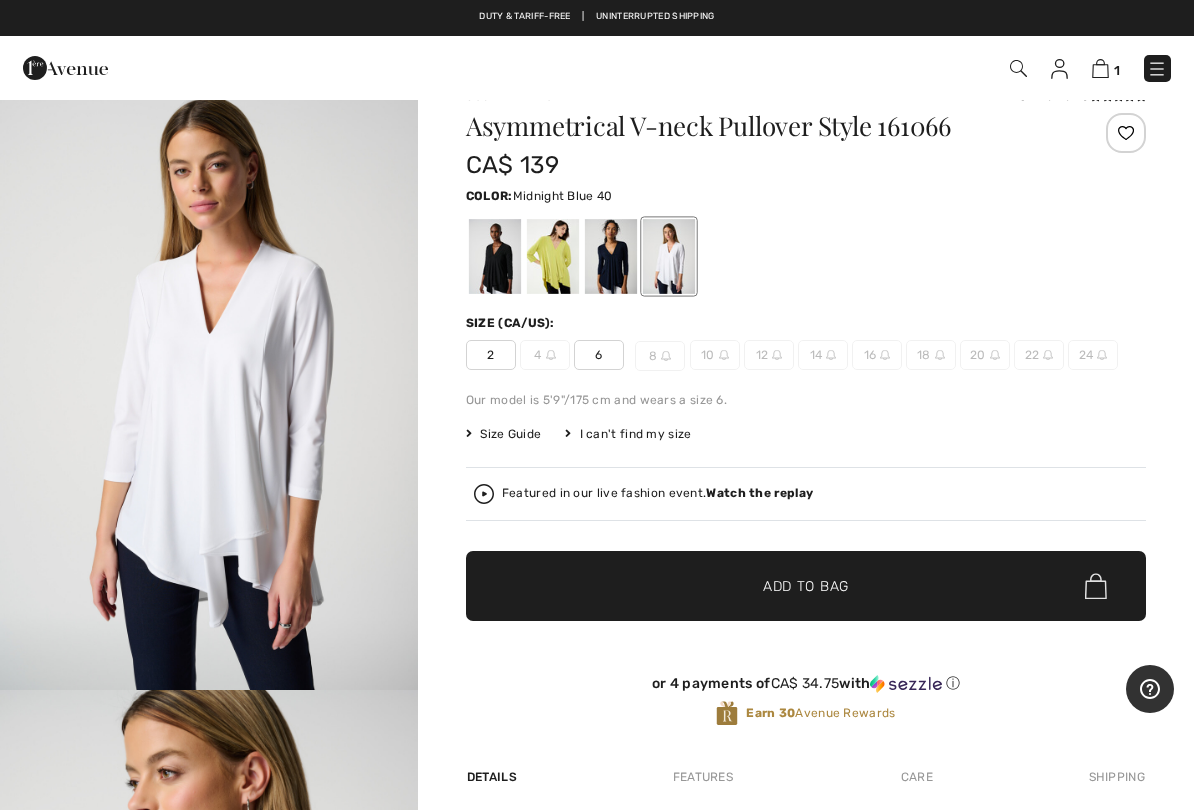 click at bounding box center (611, 256) 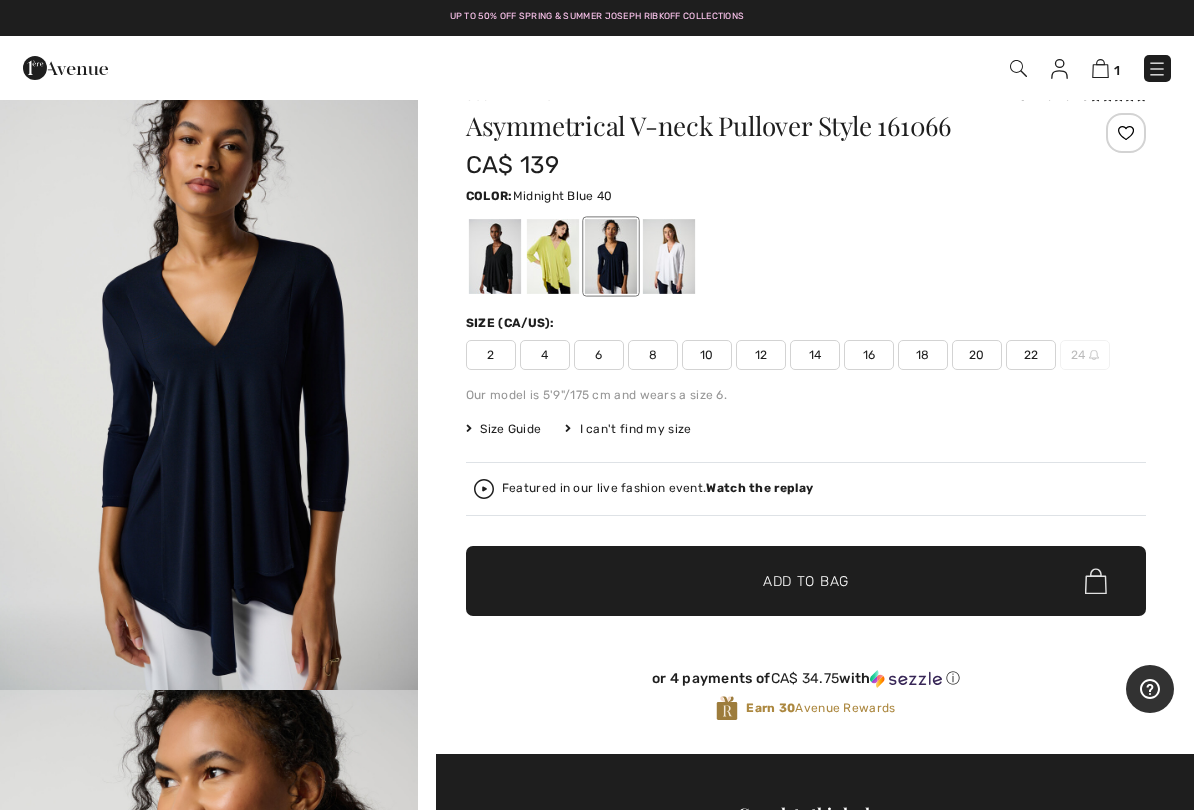 click on "8" at bounding box center [653, 355] 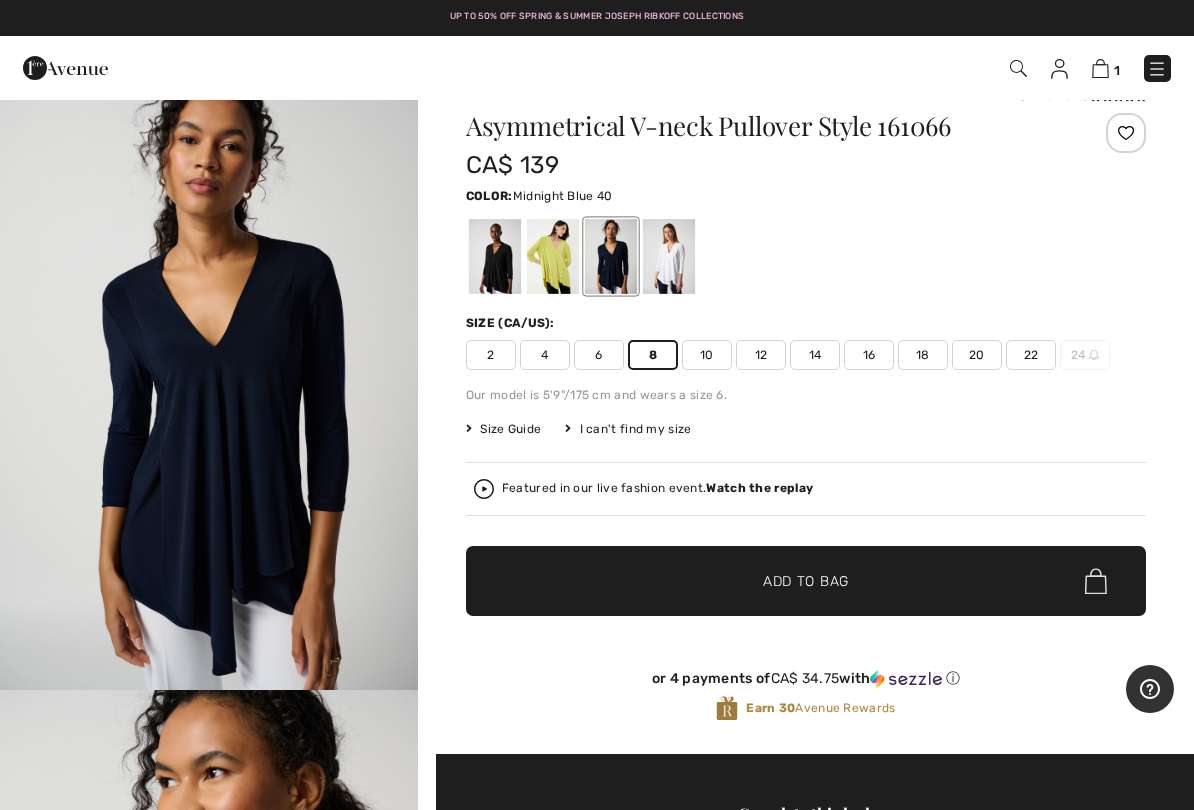 click on "Add to Bag" at bounding box center [806, 581] 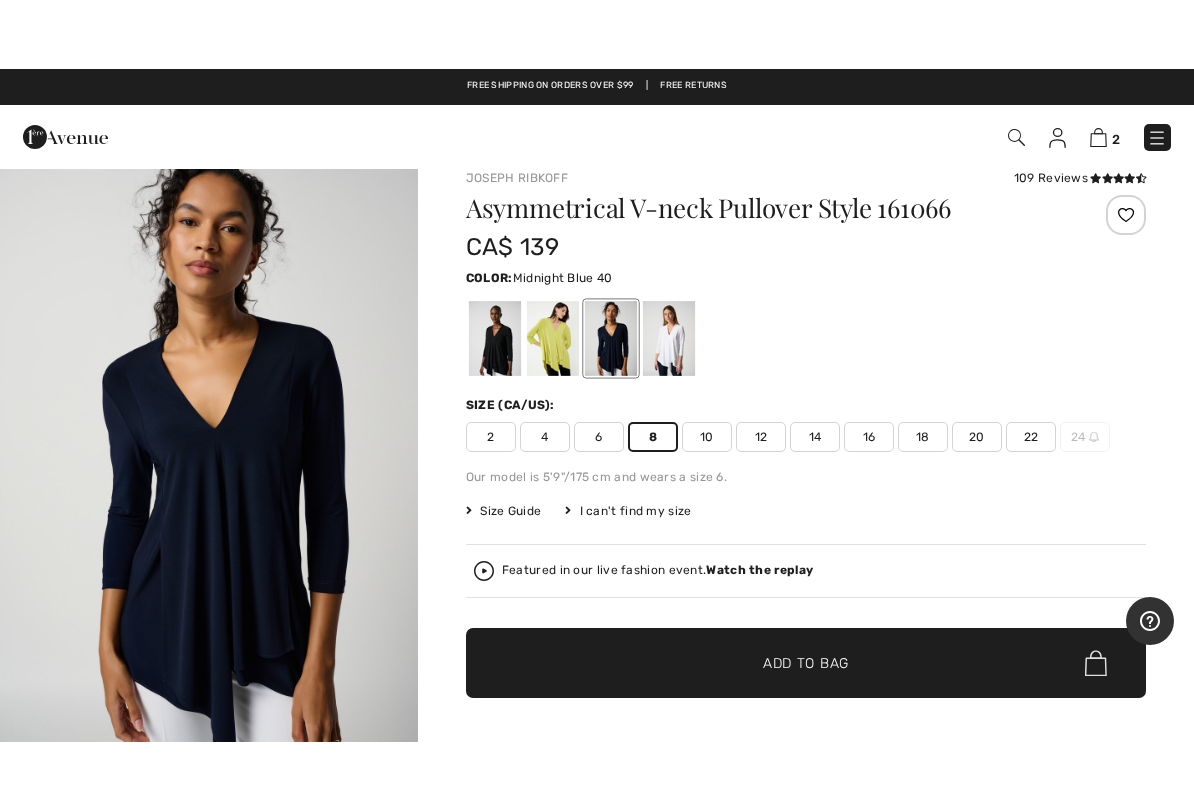 scroll, scrollTop: 0, scrollLeft: 0, axis: both 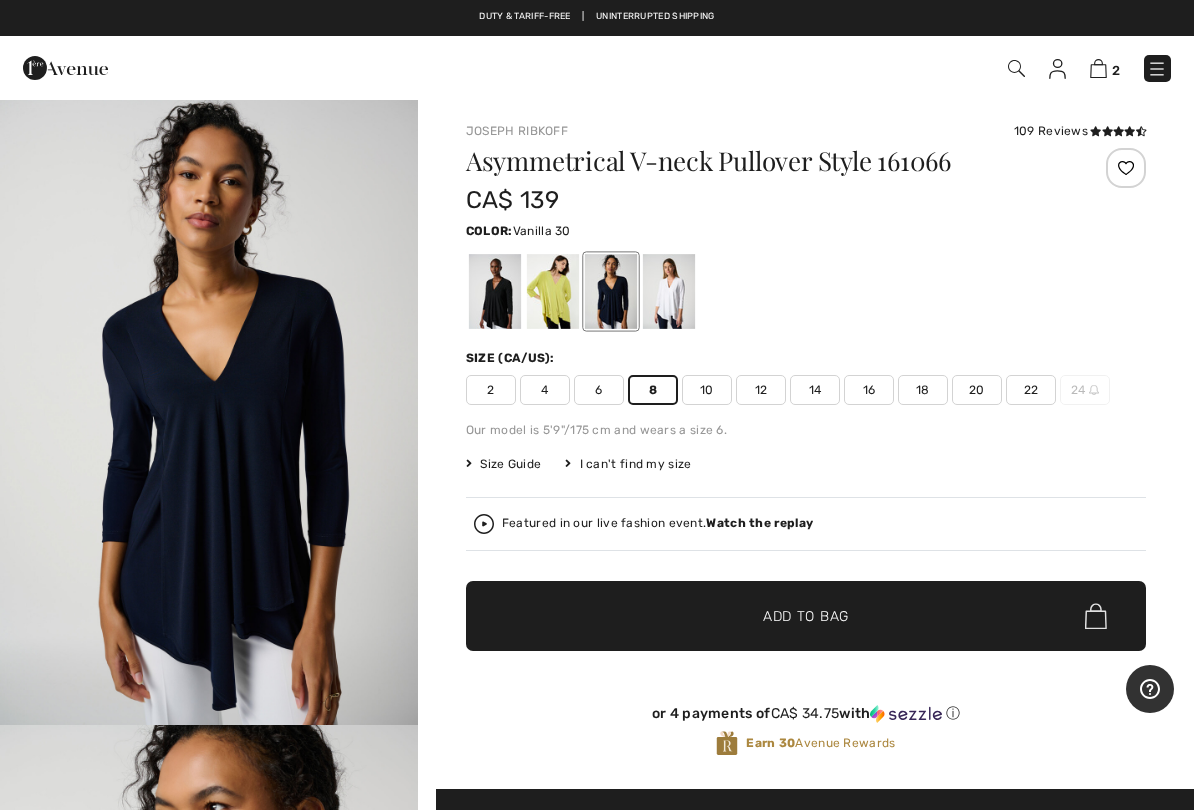 click at bounding box center [669, 291] 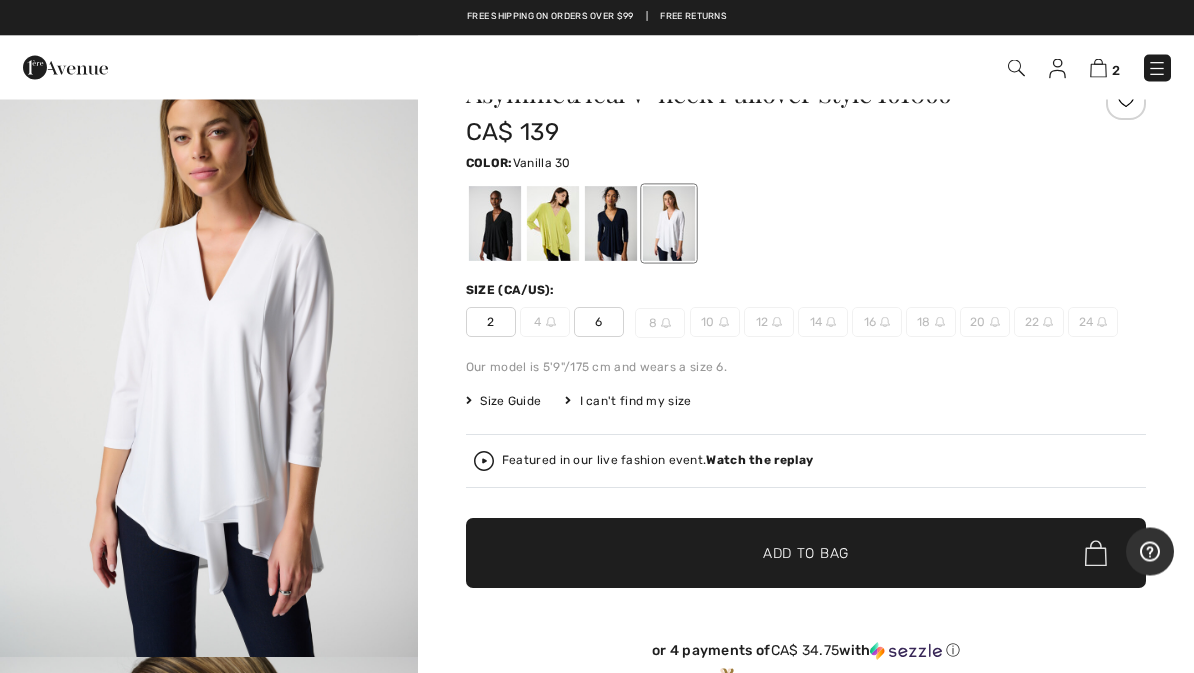 scroll, scrollTop: 0, scrollLeft: 0, axis: both 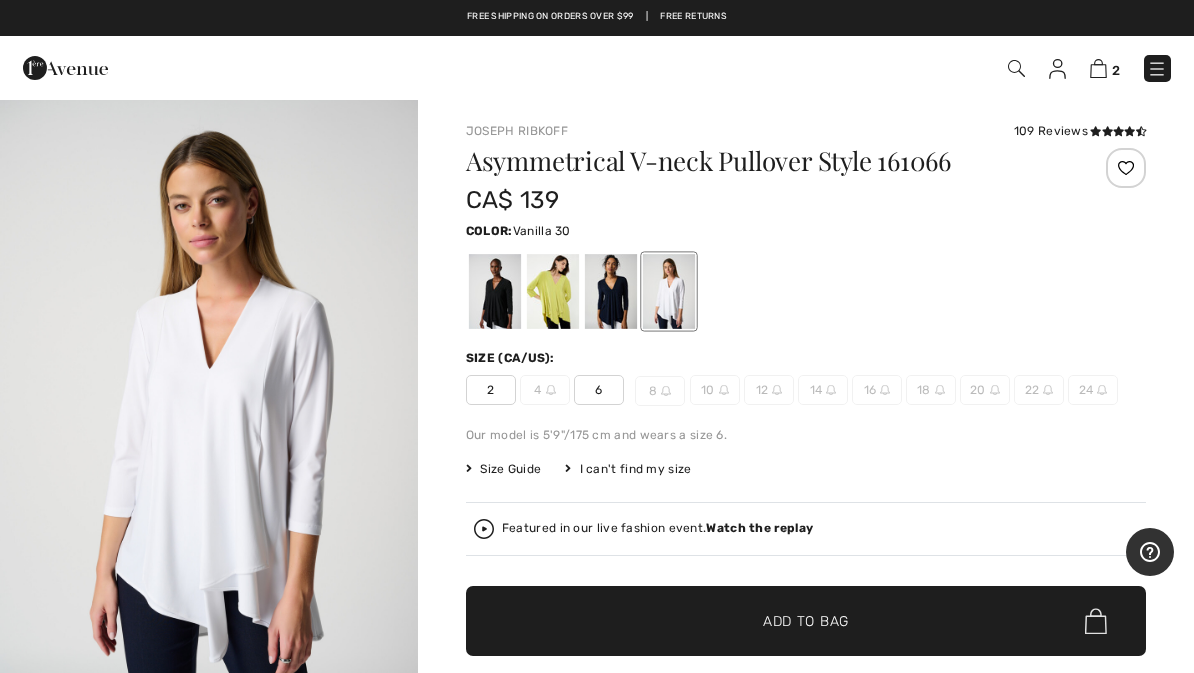 click at bounding box center [1098, 68] 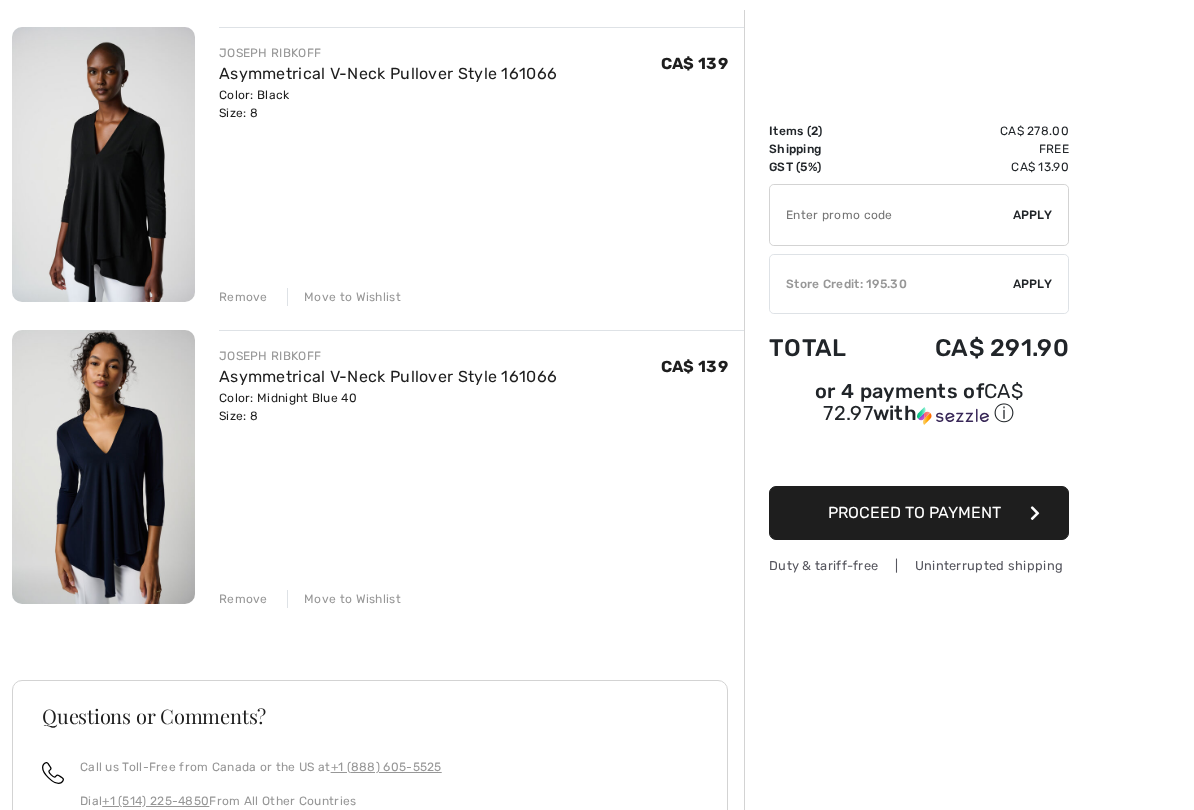 scroll, scrollTop: 237, scrollLeft: 0, axis: vertical 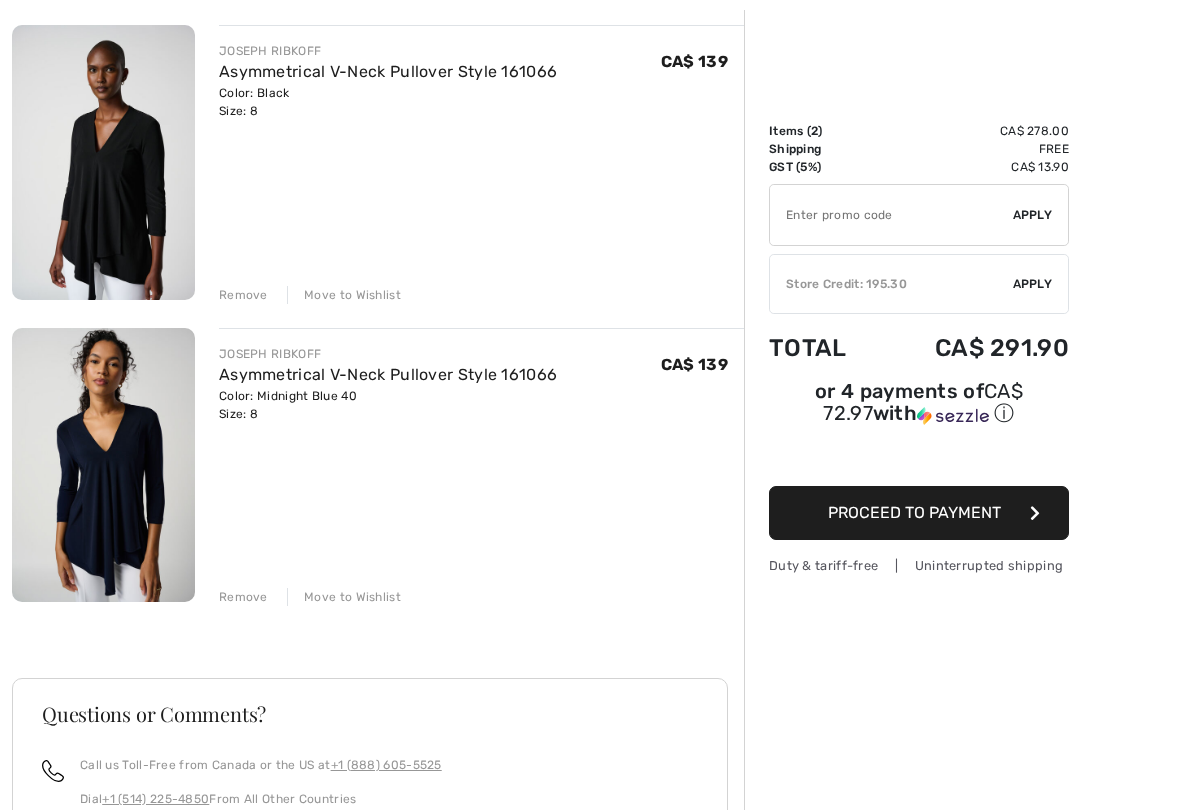 click on "JOSEPH RIBKOFF
Asymmetrical V-Neck Pullover Style 161066
Color: Black
Size: 8
Final Sale
CA$ 139
CA$ 139
Remove
Move to Wishlist
JOSEPH RIBKOFF
FAQ" at bounding box center [378, 571] 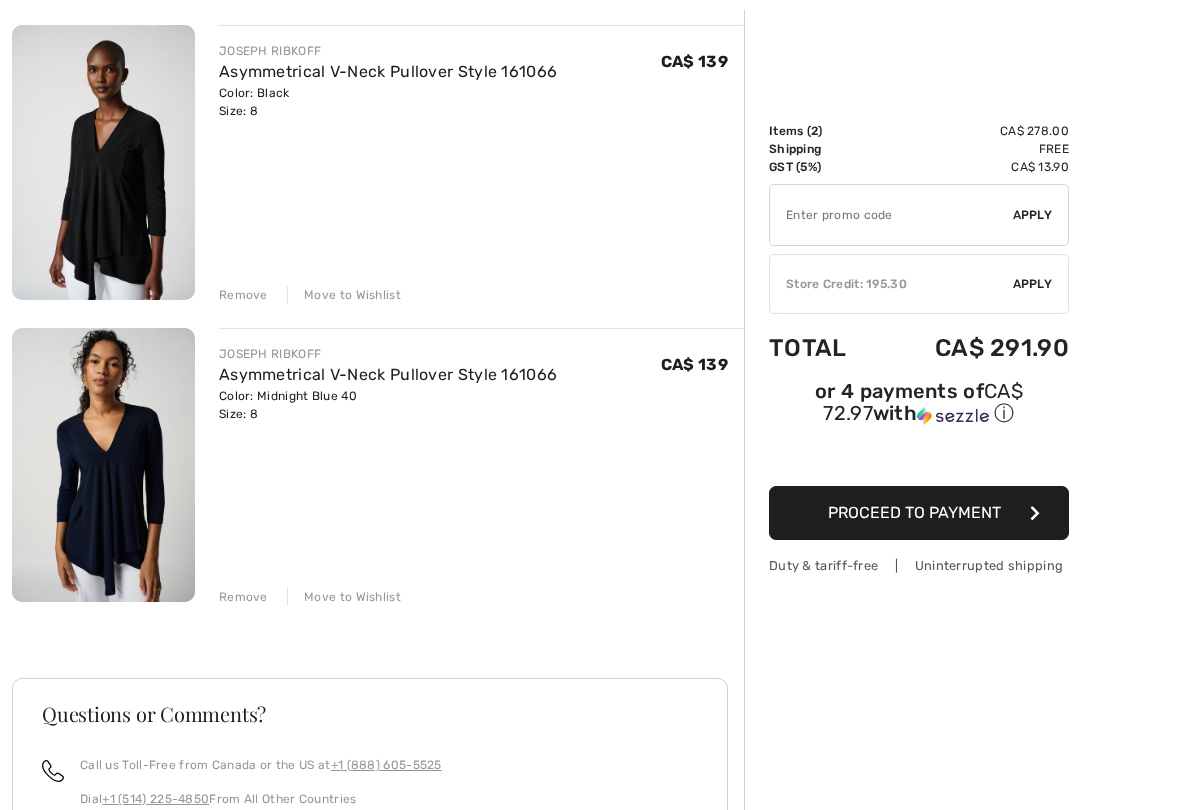 click on "Move to Wishlist" at bounding box center (344, 597) 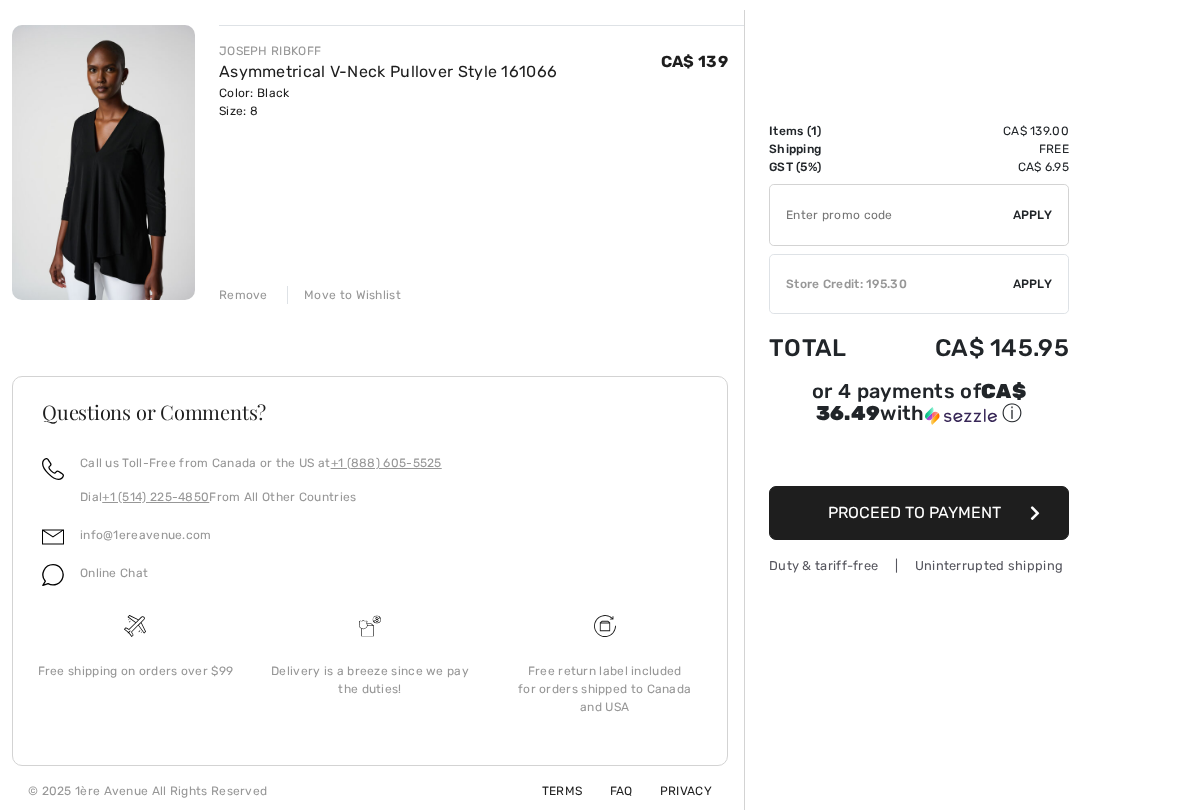 click on "Move to Wishlist" at bounding box center (344, 295) 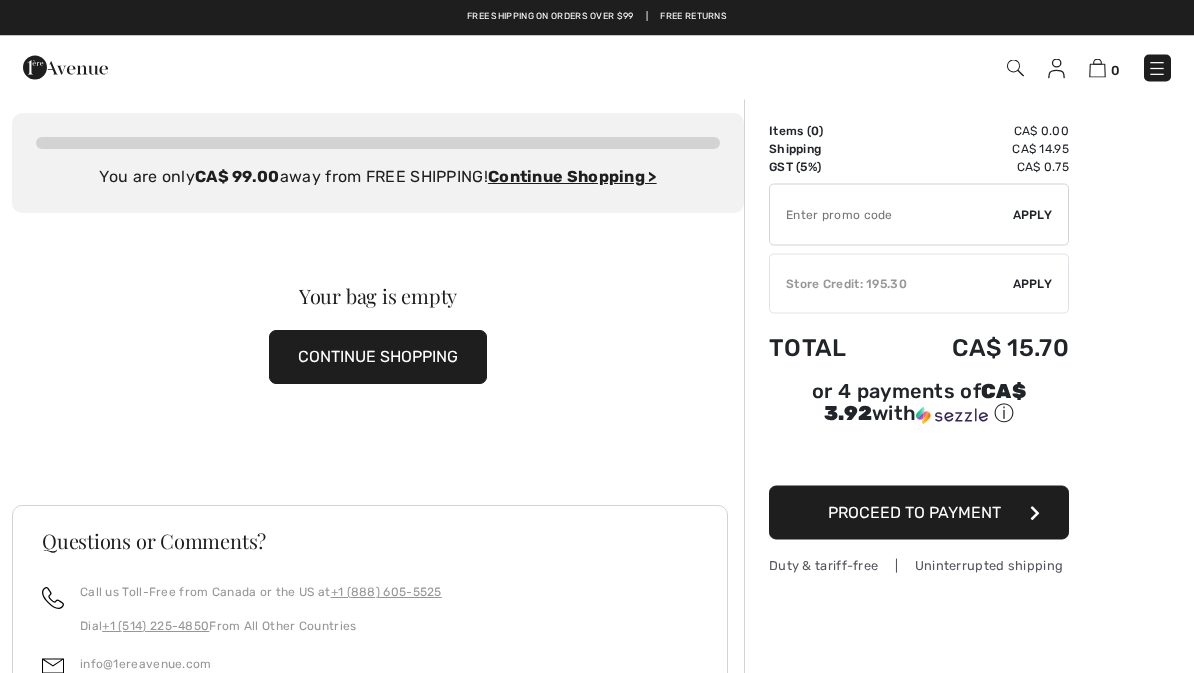 scroll, scrollTop: 0, scrollLeft: 0, axis: both 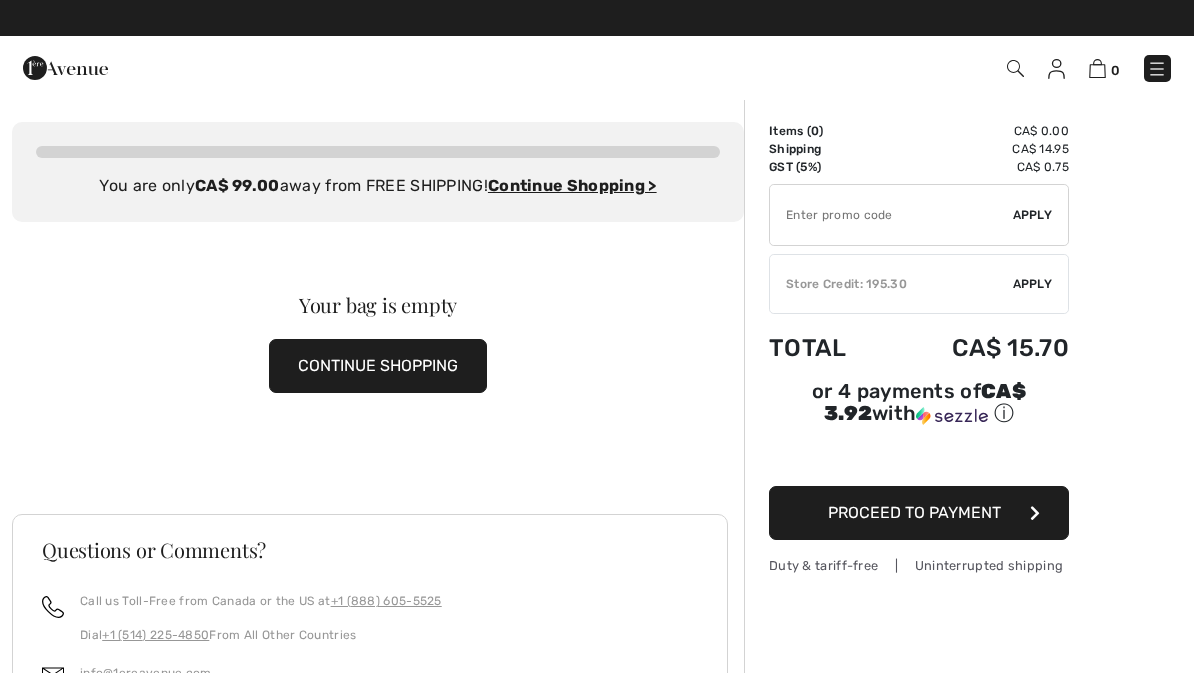 click at bounding box center [1157, 69] 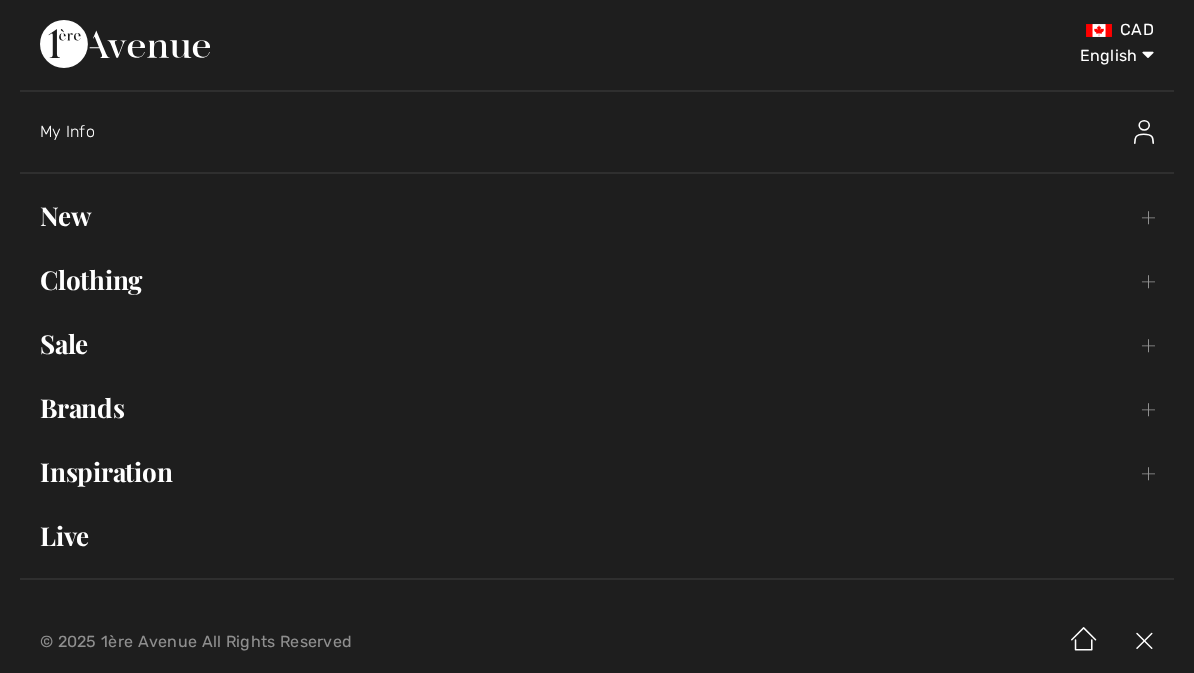 click on "Clothing Toggle submenu" at bounding box center [597, 280] 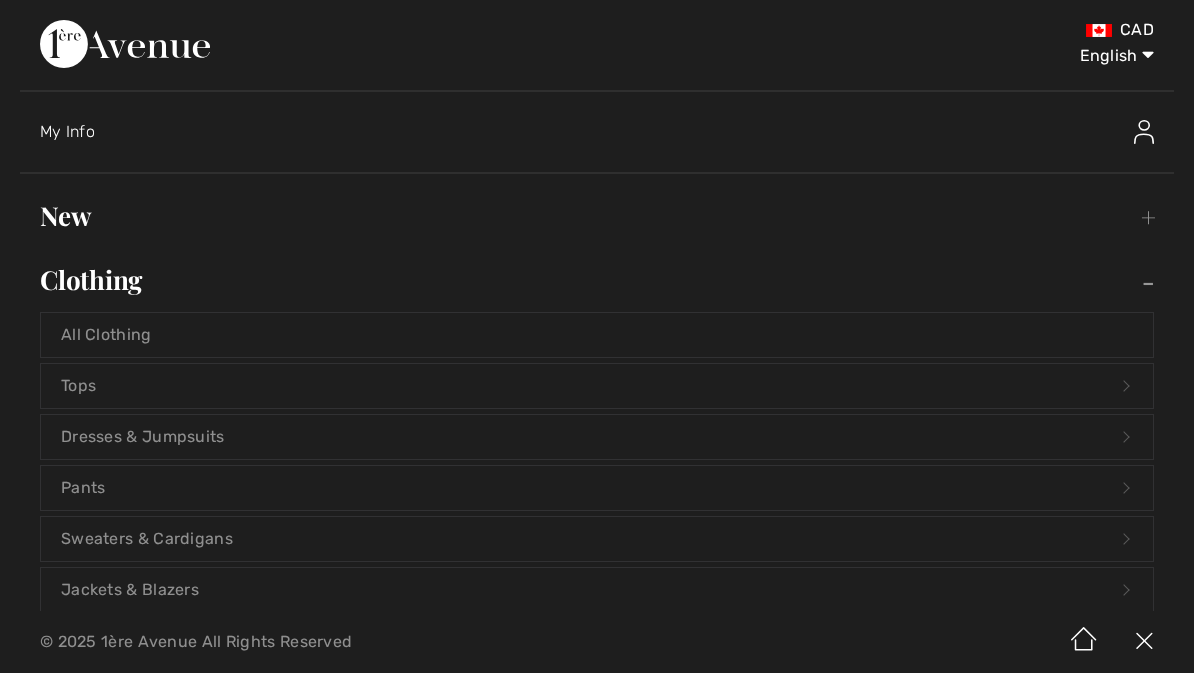 click on "Tops Open submenu" at bounding box center (597, 386) 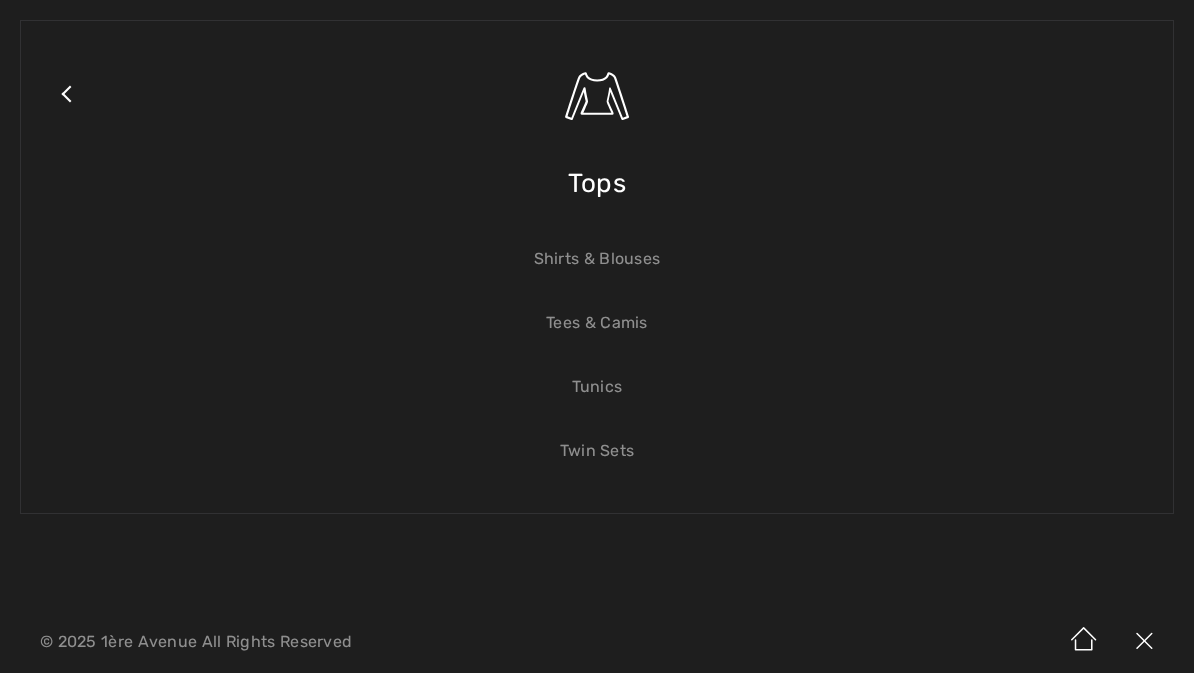 click on "Tunics" at bounding box center [597, 387] 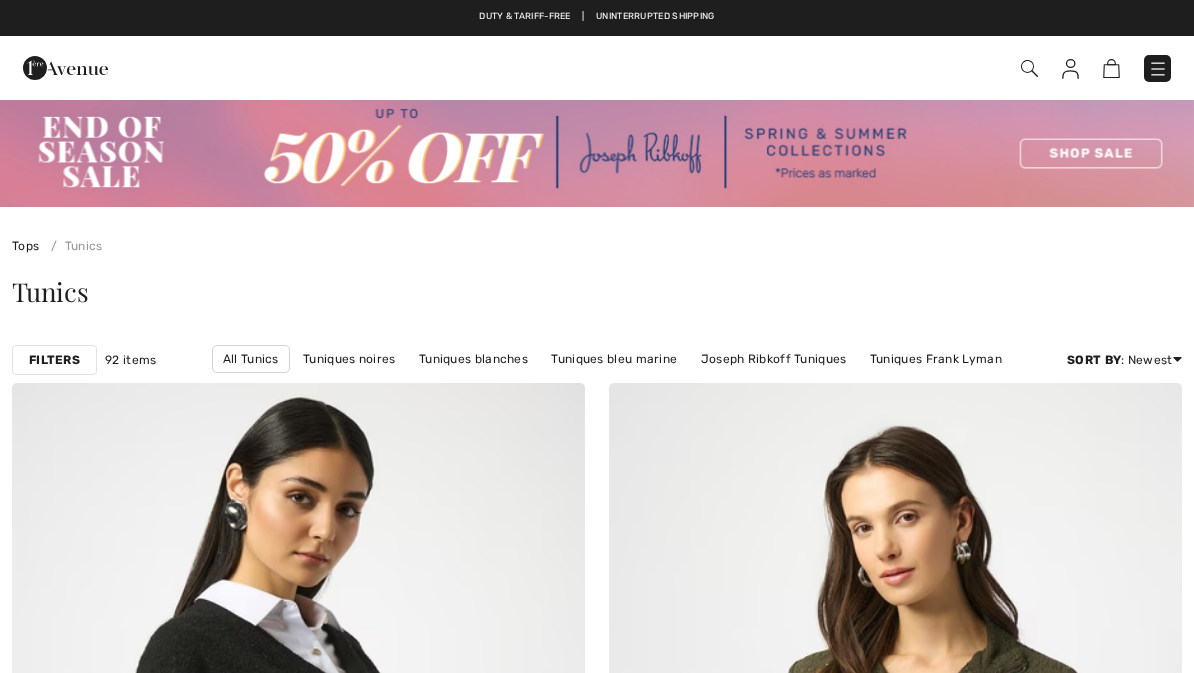 scroll, scrollTop: 0, scrollLeft: 0, axis: both 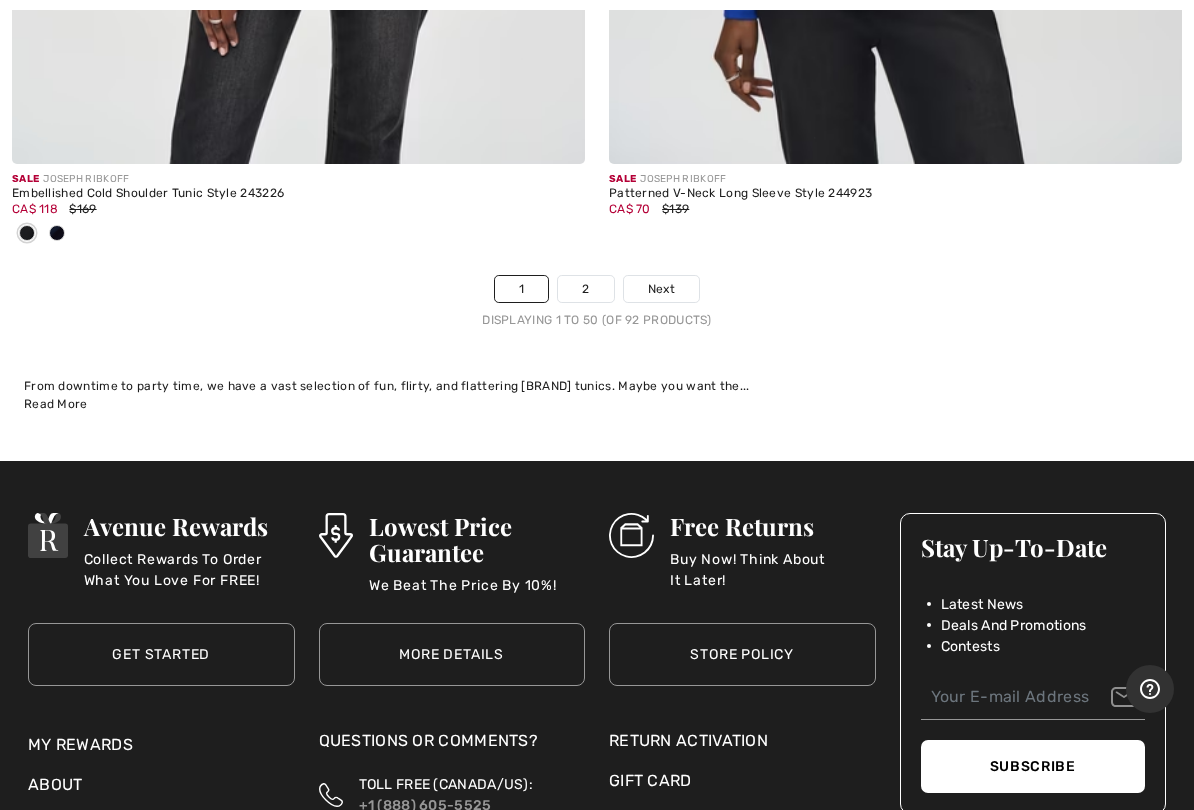 click on "2" at bounding box center [585, 289] 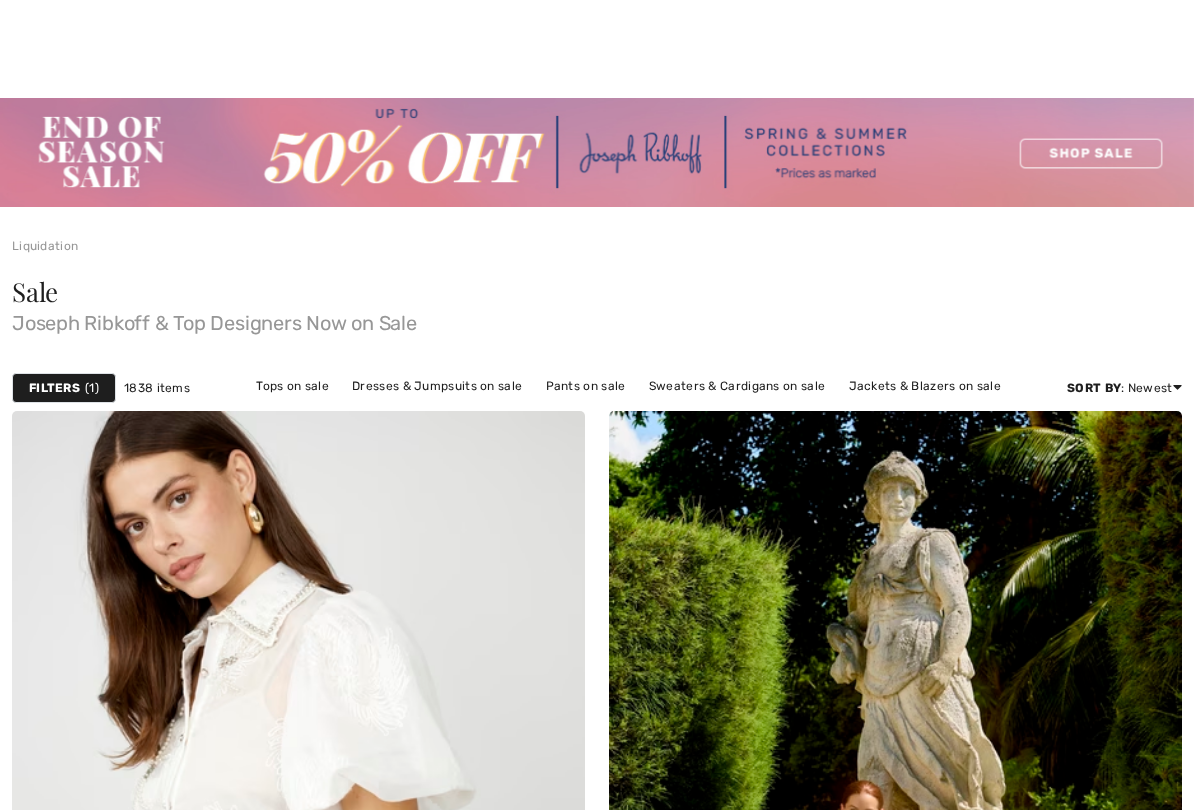 scroll, scrollTop: 634, scrollLeft: 0, axis: vertical 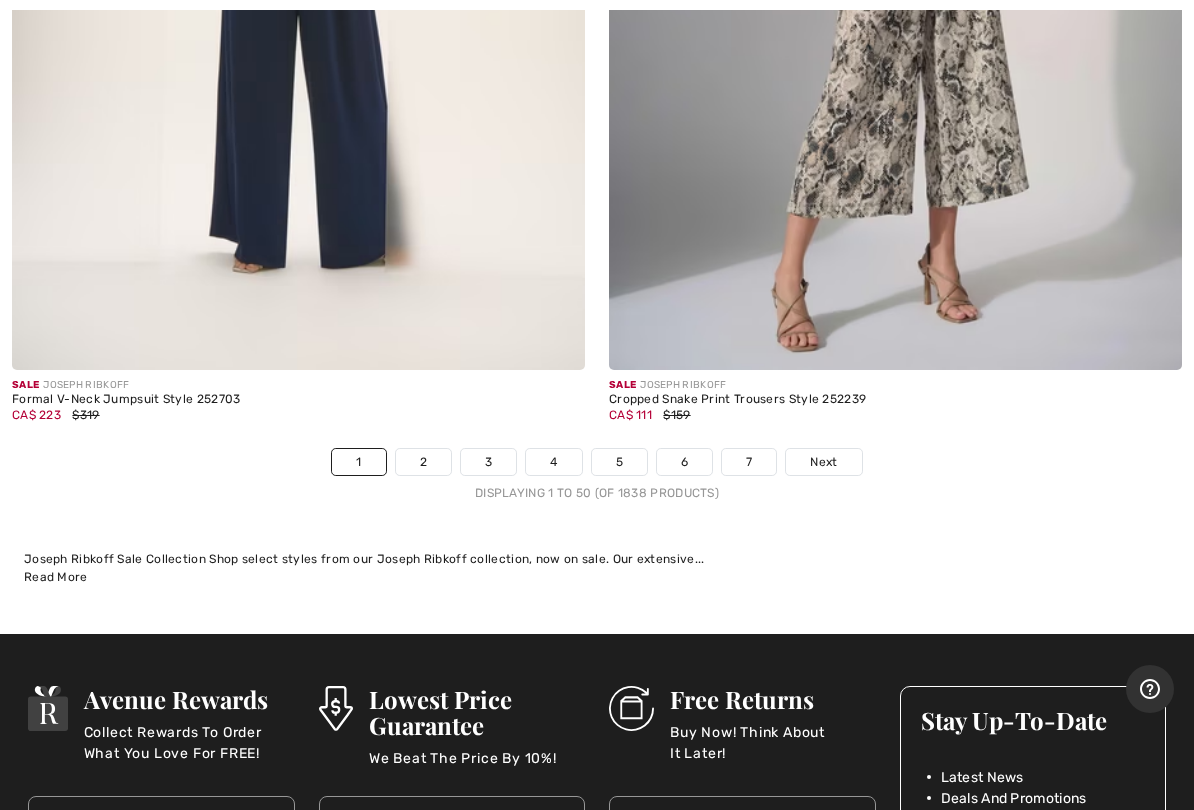 click on "2" at bounding box center (423, 462) 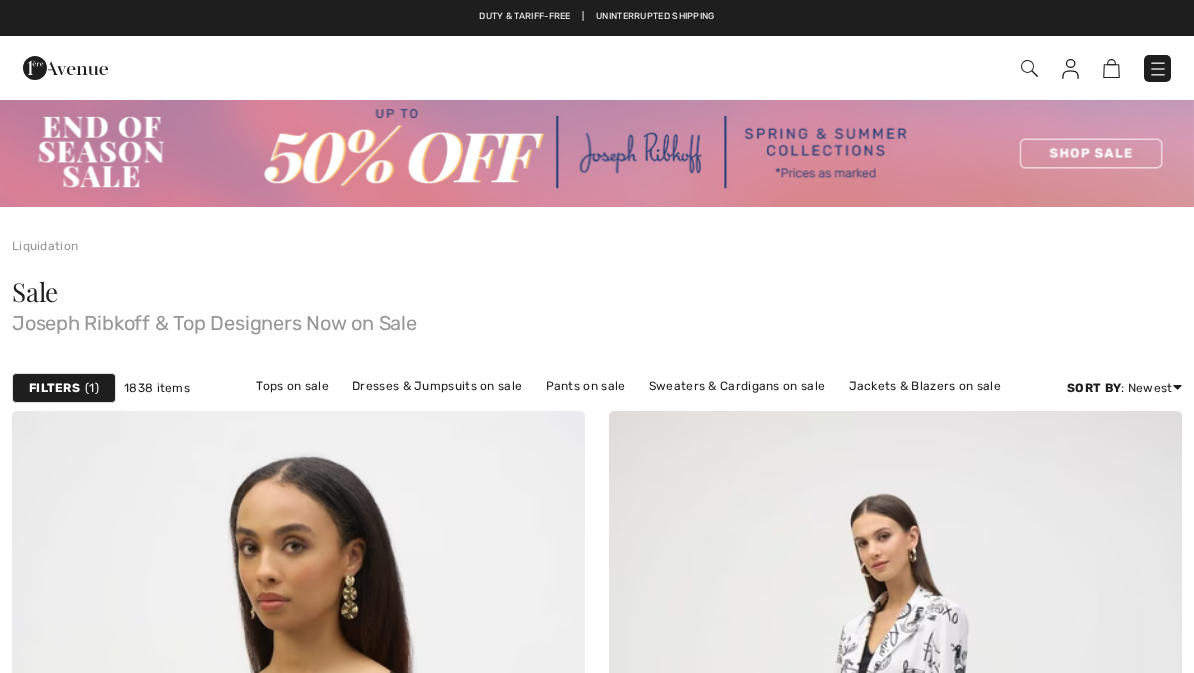 scroll, scrollTop: 0, scrollLeft: 0, axis: both 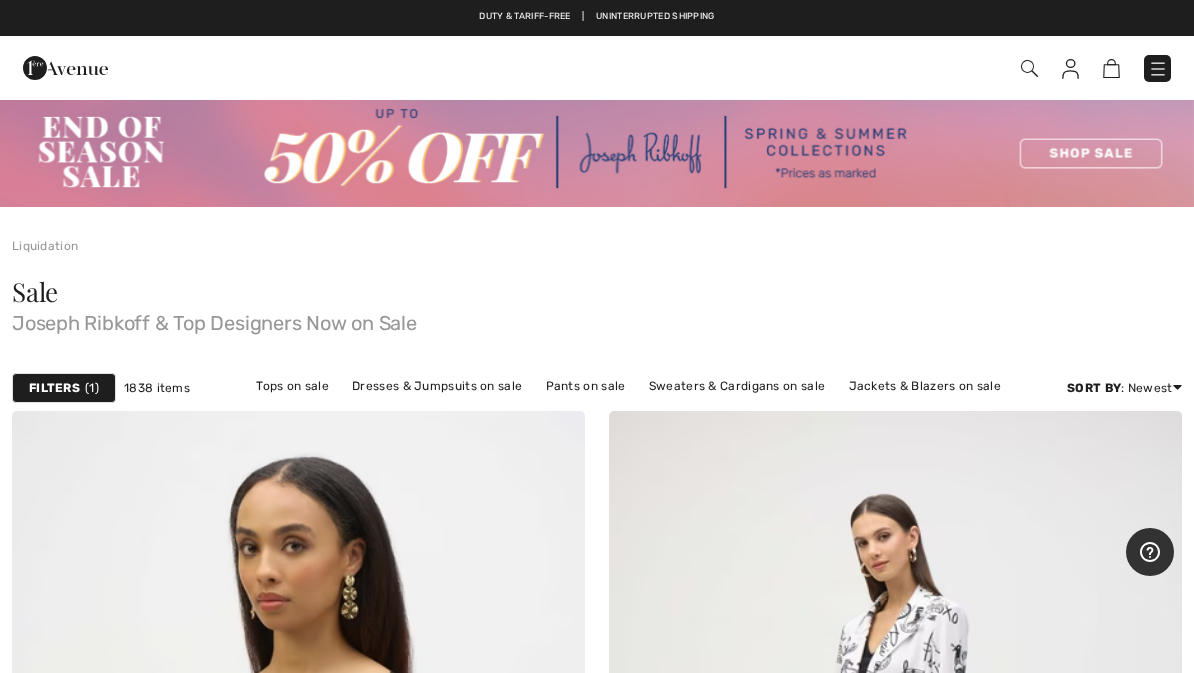 click at bounding box center (1158, 69) 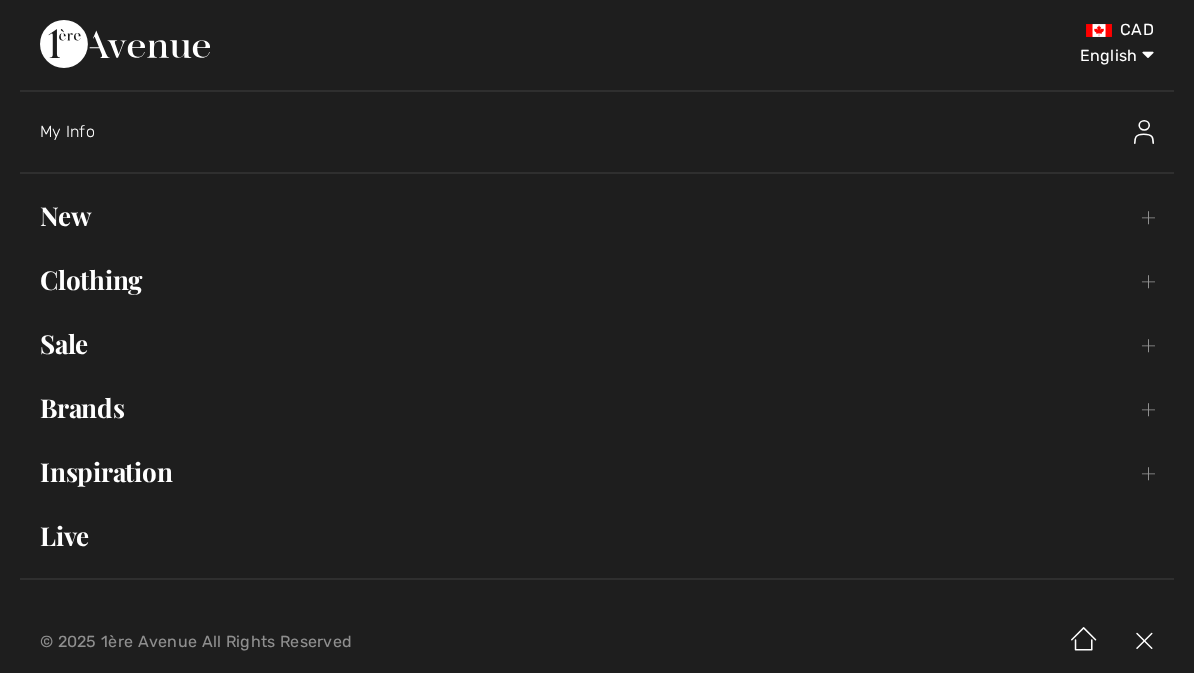 click at bounding box center [1144, 132] 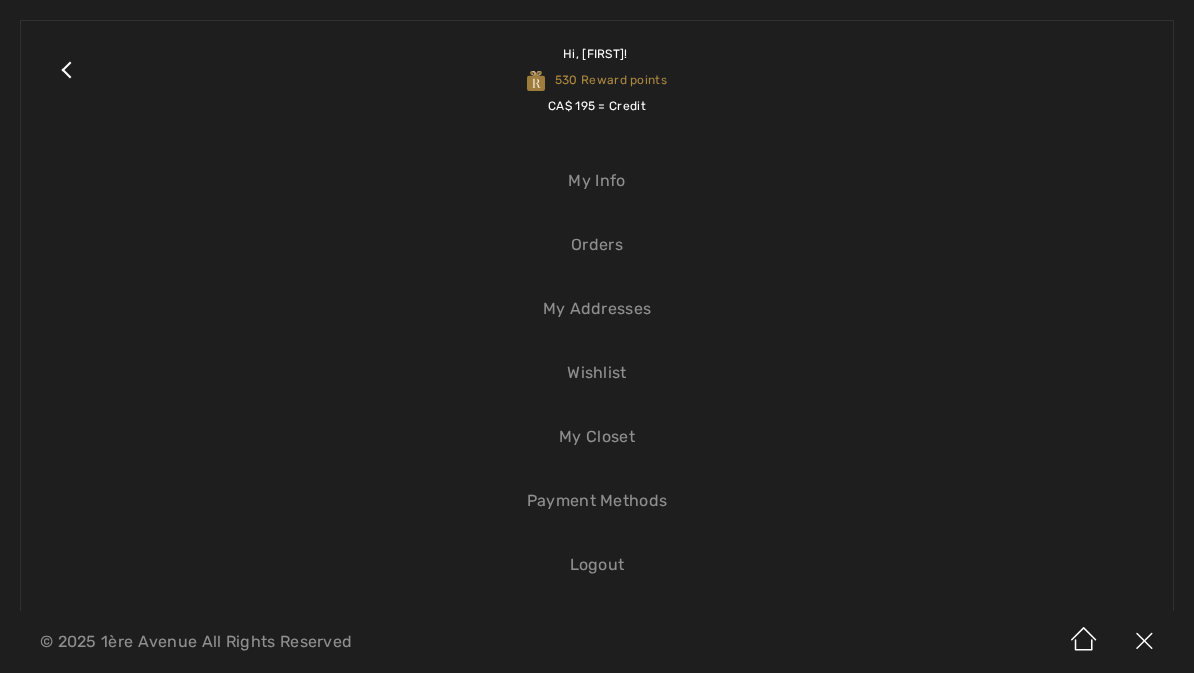 click on "Close submenu" at bounding box center [66, 80] 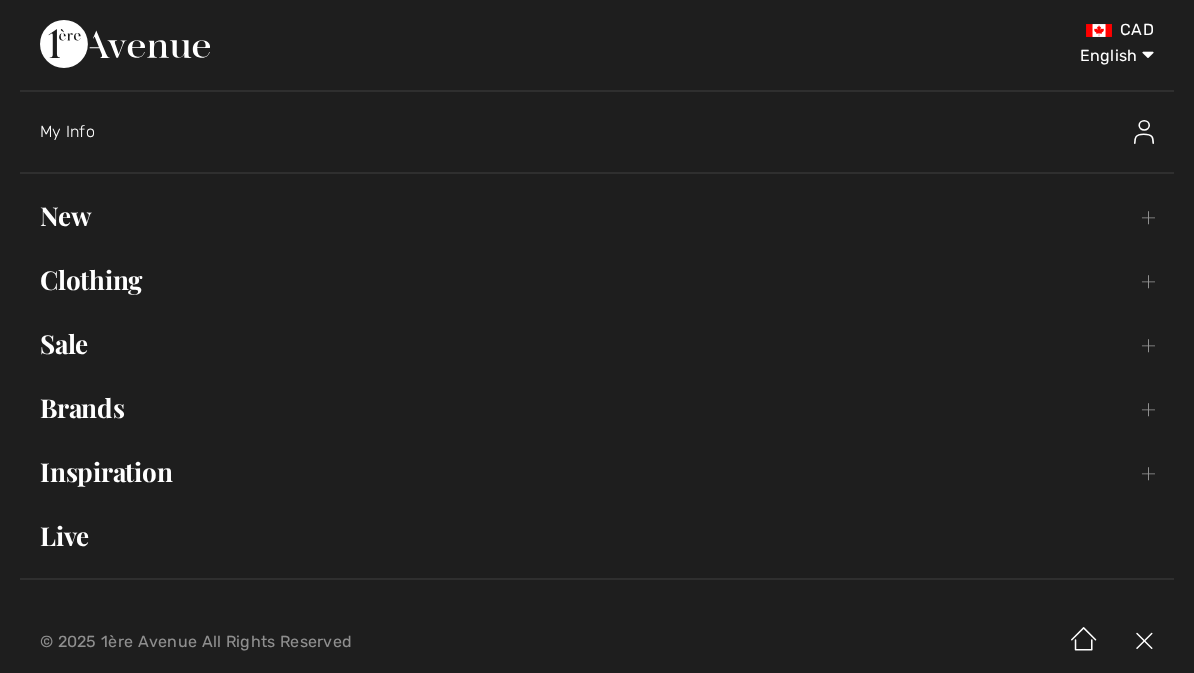 click on "Inspiration Toggle submenu" at bounding box center (597, 472) 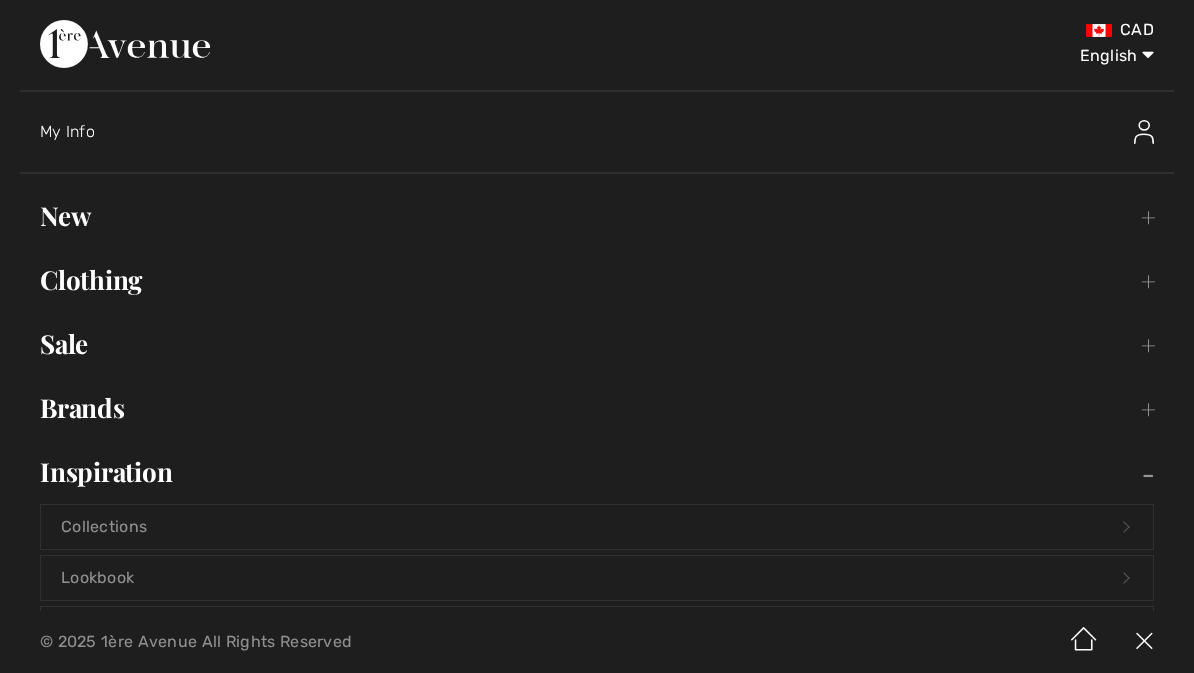 click on "New Toggle submenu" at bounding box center (597, 216) 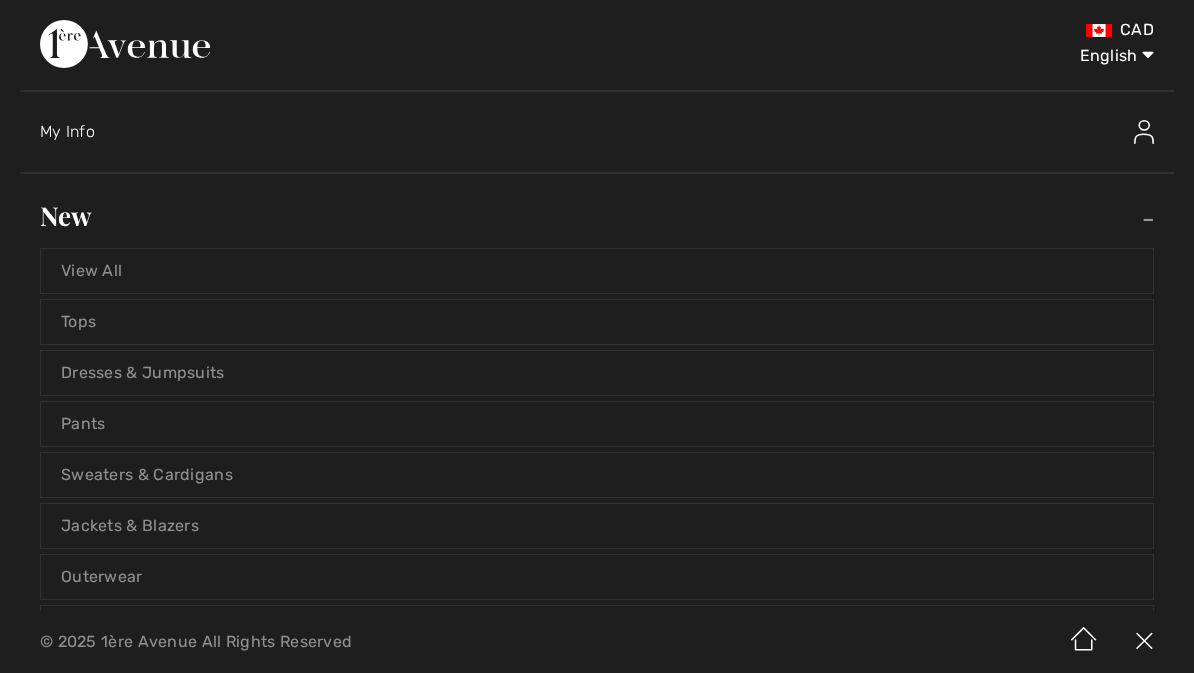 click on "Dresses & Jumpsuits" at bounding box center [597, 373] 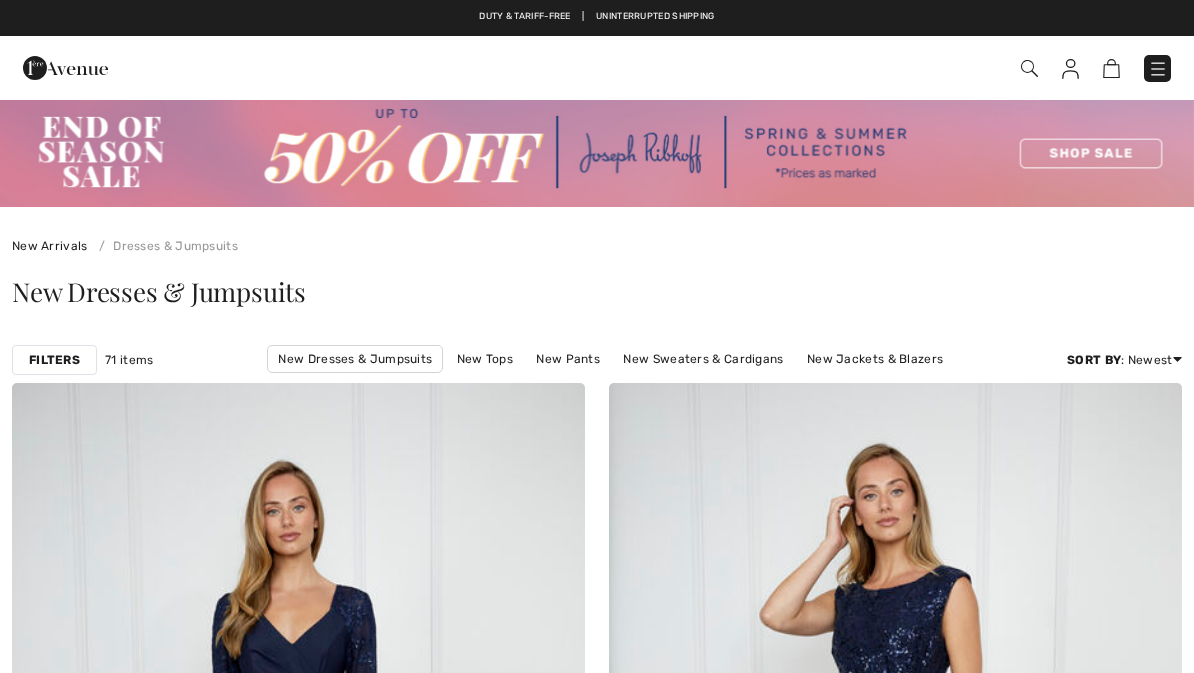 scroll, scrollTop: 0, scrollLeft: 0, axis: both 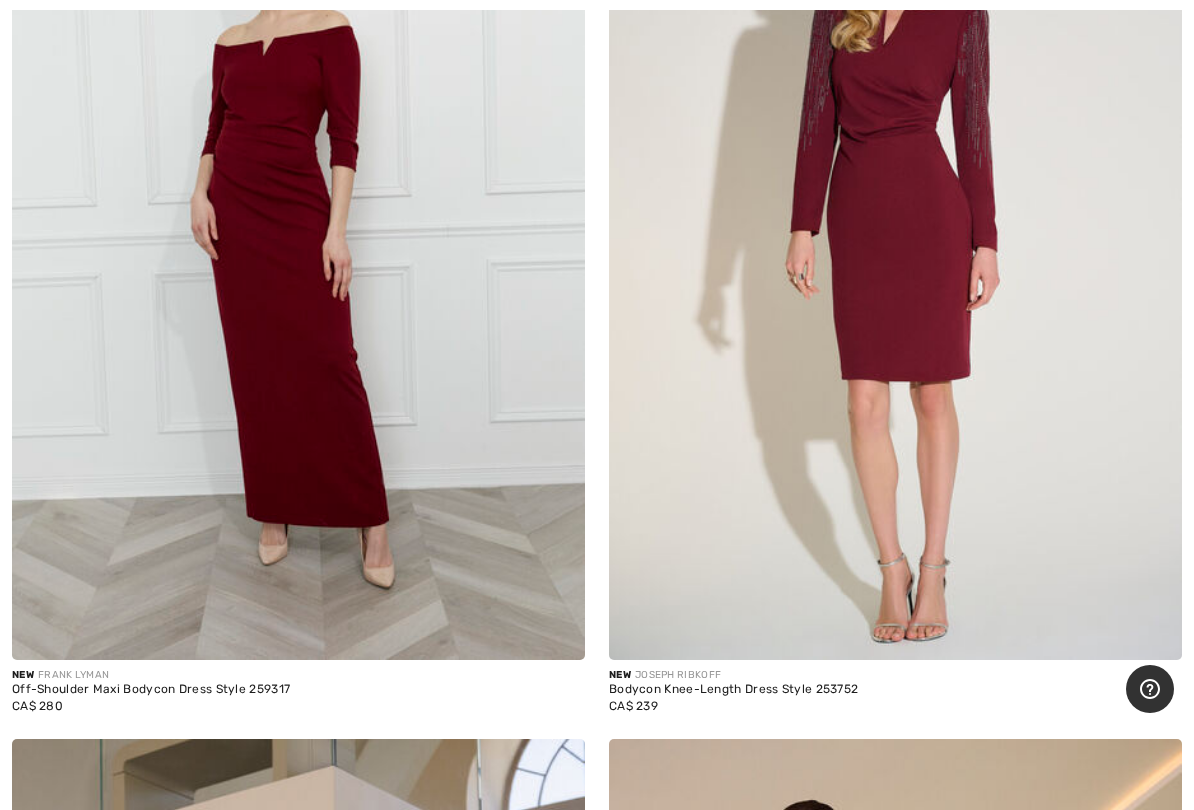 click at bounding box center (895, 231) 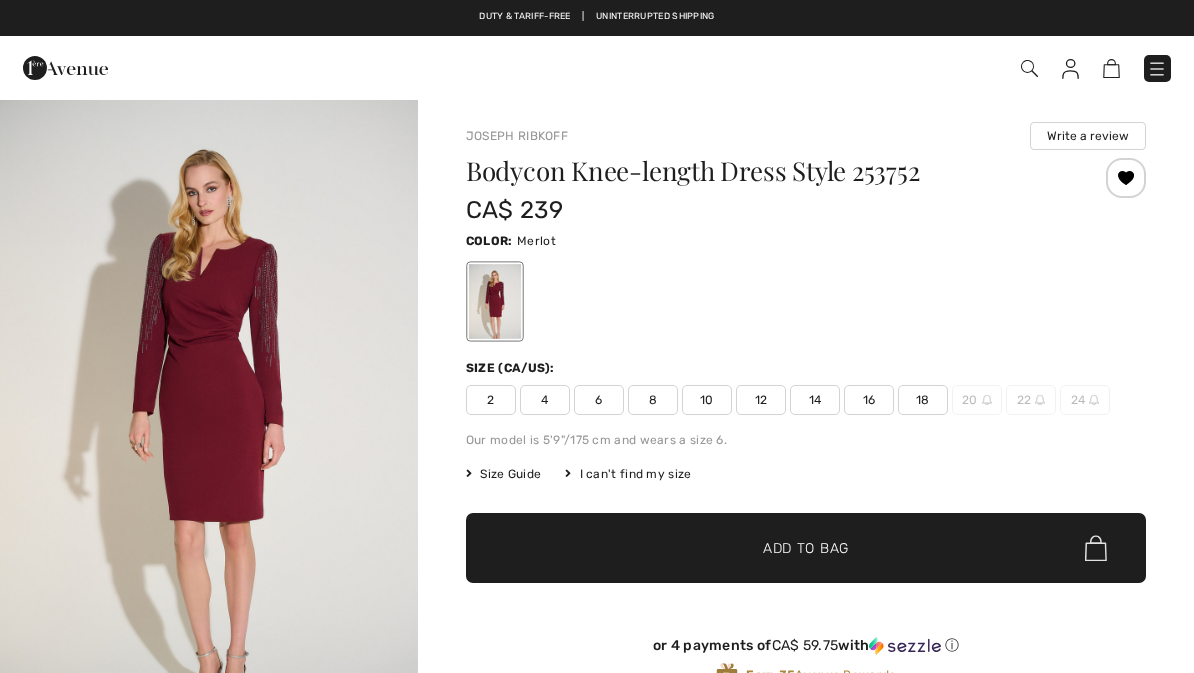 scroll, scrollTop: 0, scrollLeft: 0, axis: both 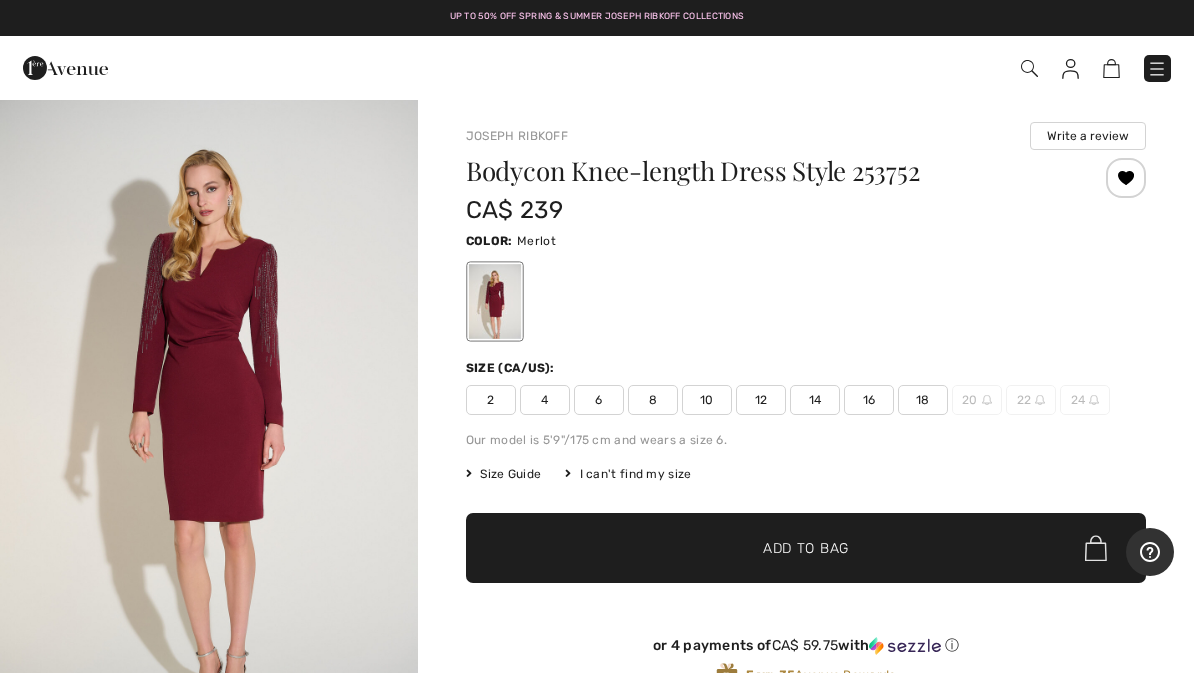 click on "12" at bounding box center [761, 400] 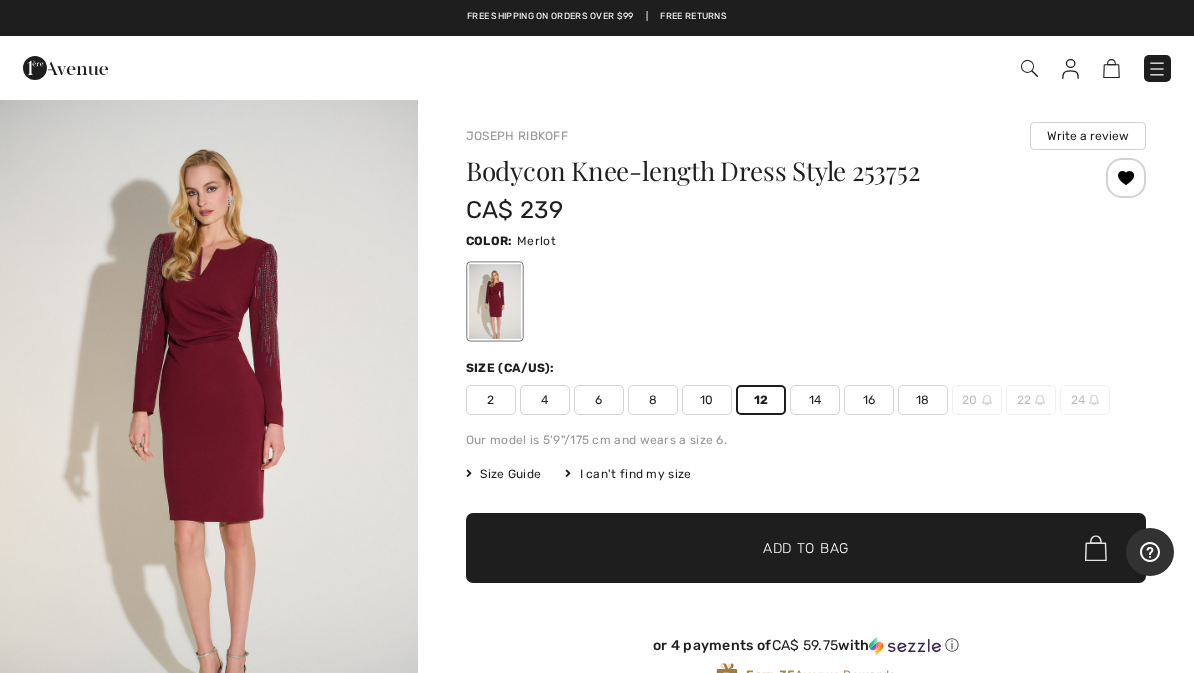 click on "Add to Bag" at bounding box center (806, 548) 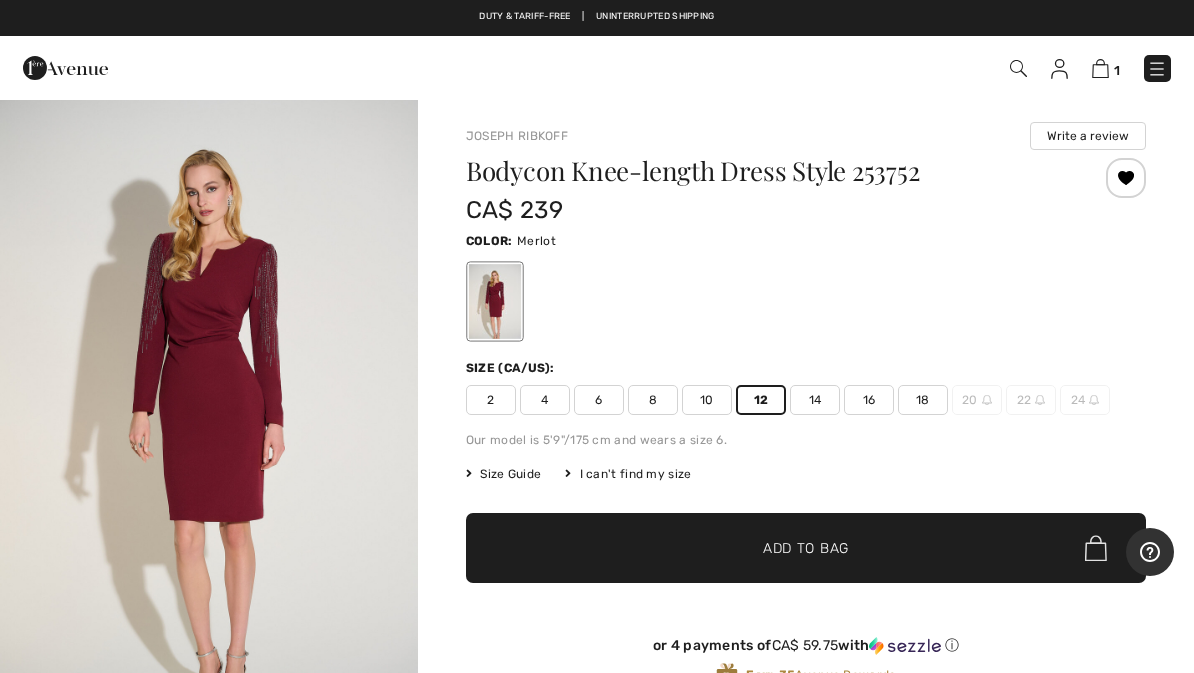 click on "Size Guide" at bounding box center [503, 474] 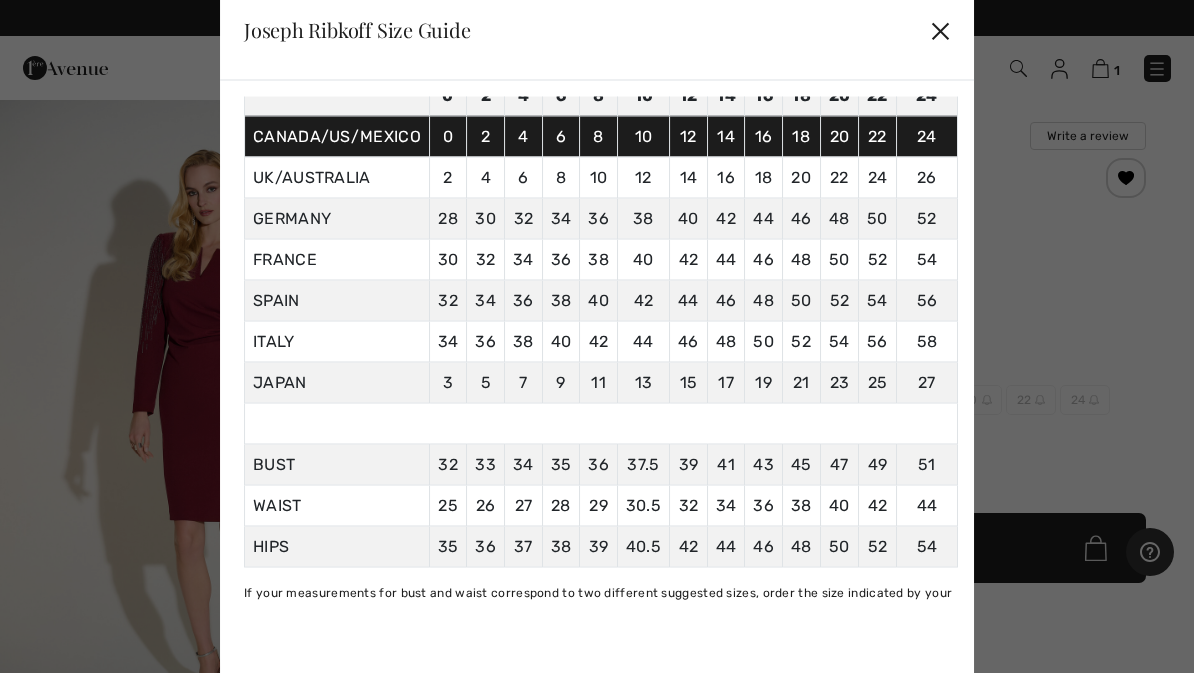 scroll, scrollTop: 142, scrollLeft: 0, axis: vertical 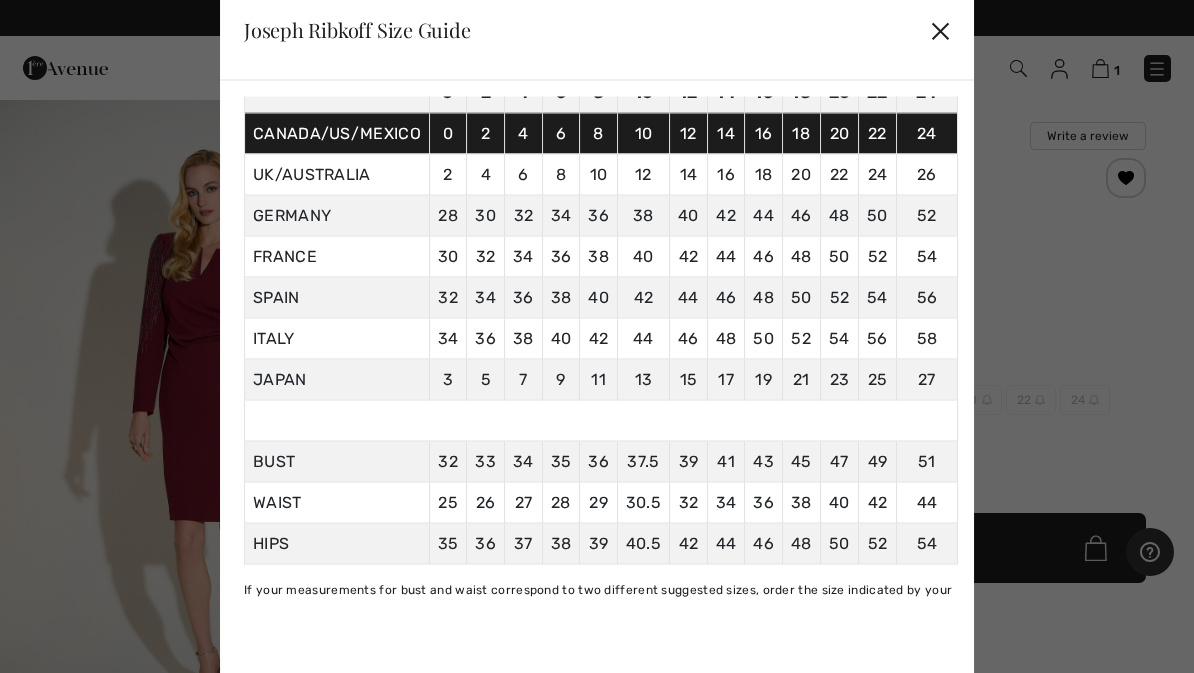 click on "✕" at bounding box center (940, 30) 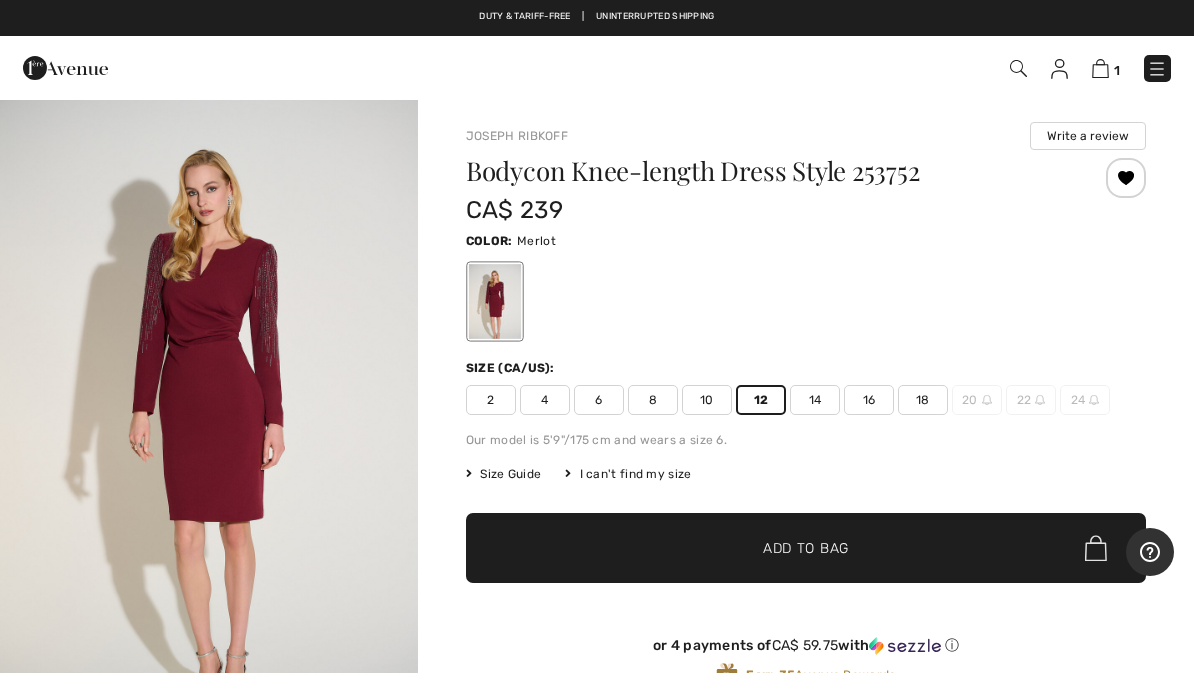 click at bounding box center [1100, 68] 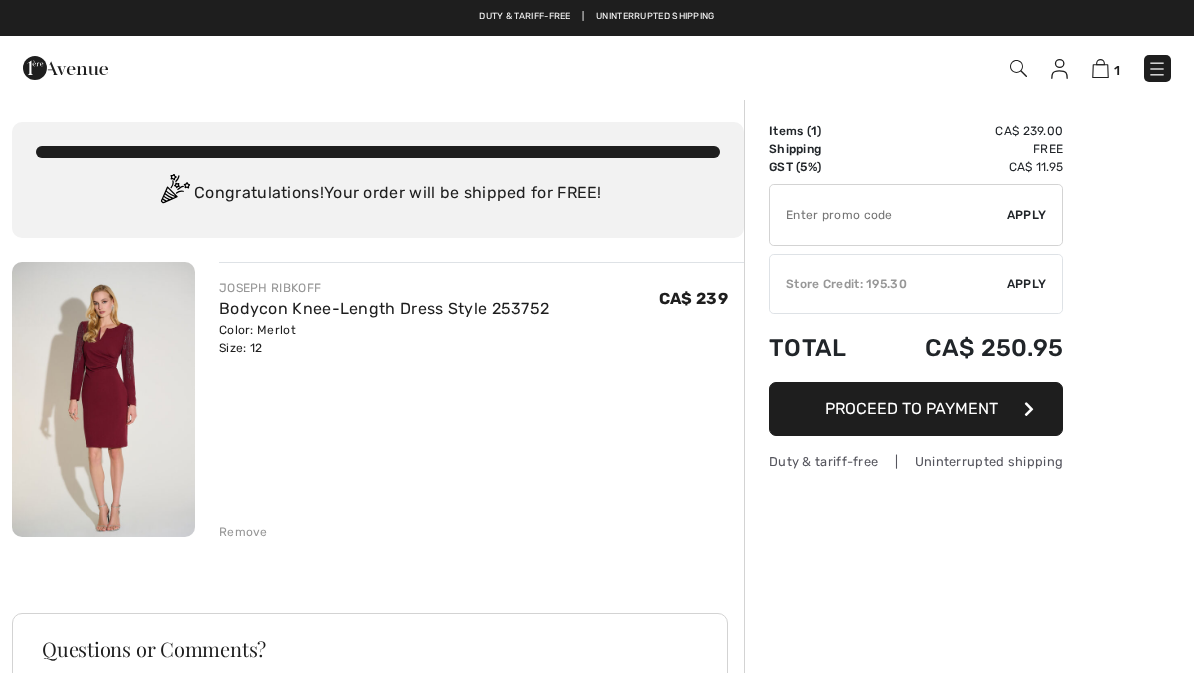 scroll, scrollTop: 0, scrollLeft: 0, axis: both 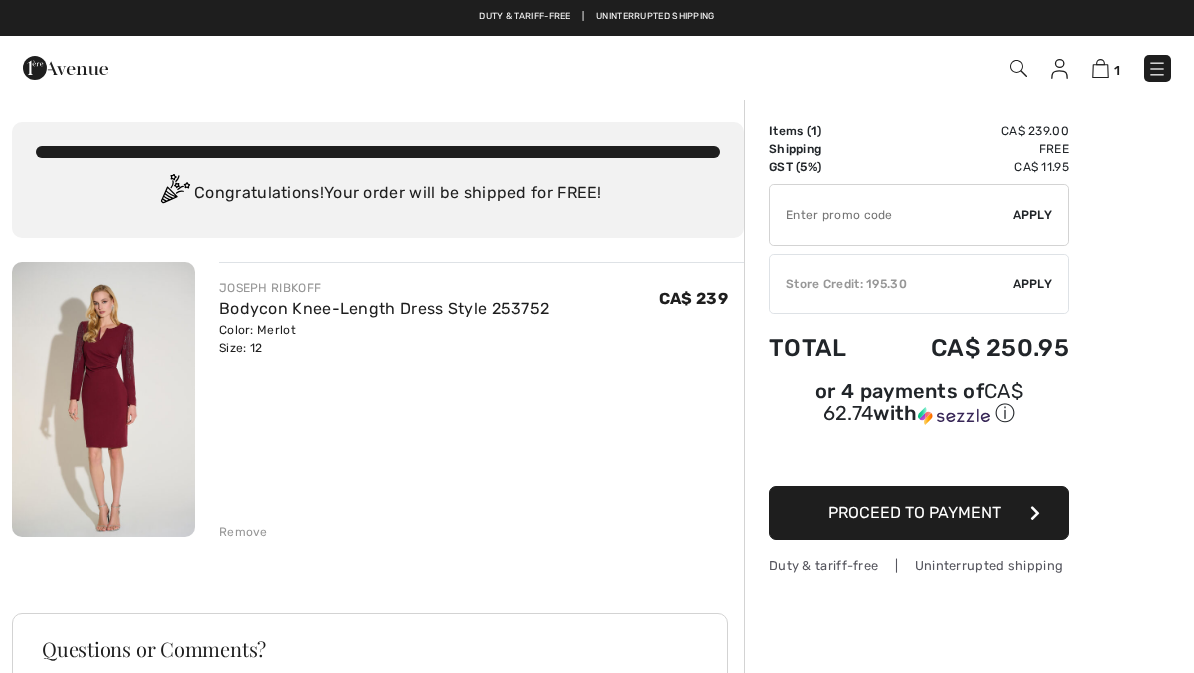 click at bounding box center [1157, 69] 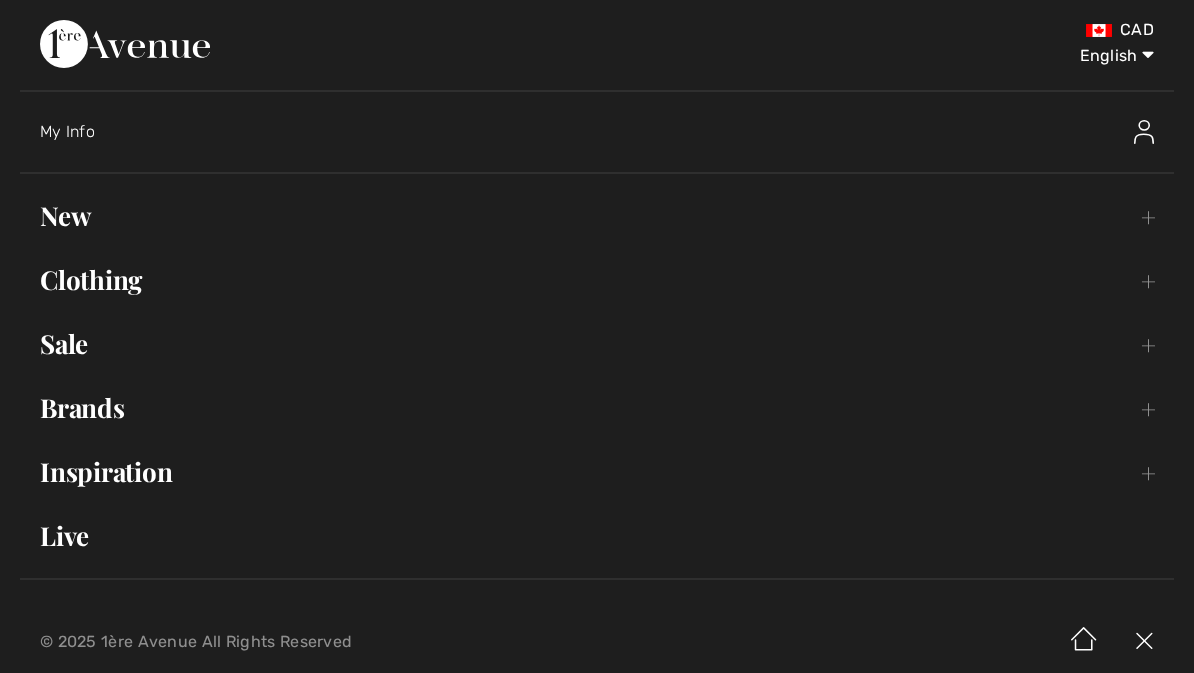 click at bounding box center [1144, 132] 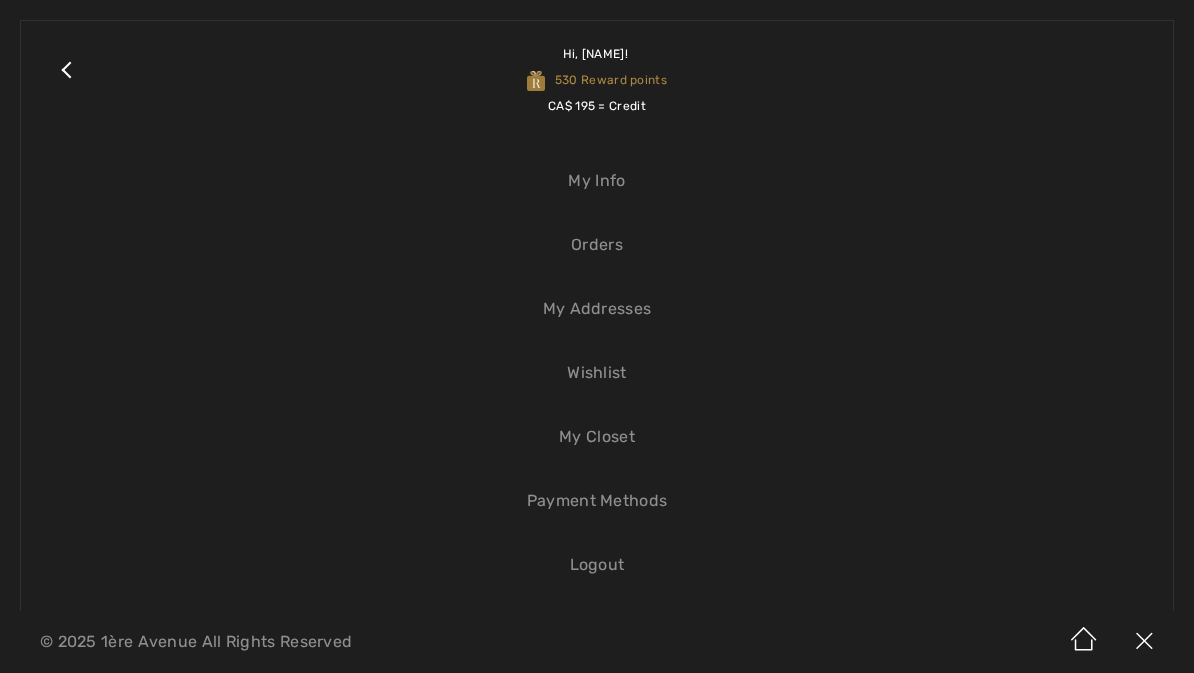 click on "Wishlist" at bounding box center (597, 373) 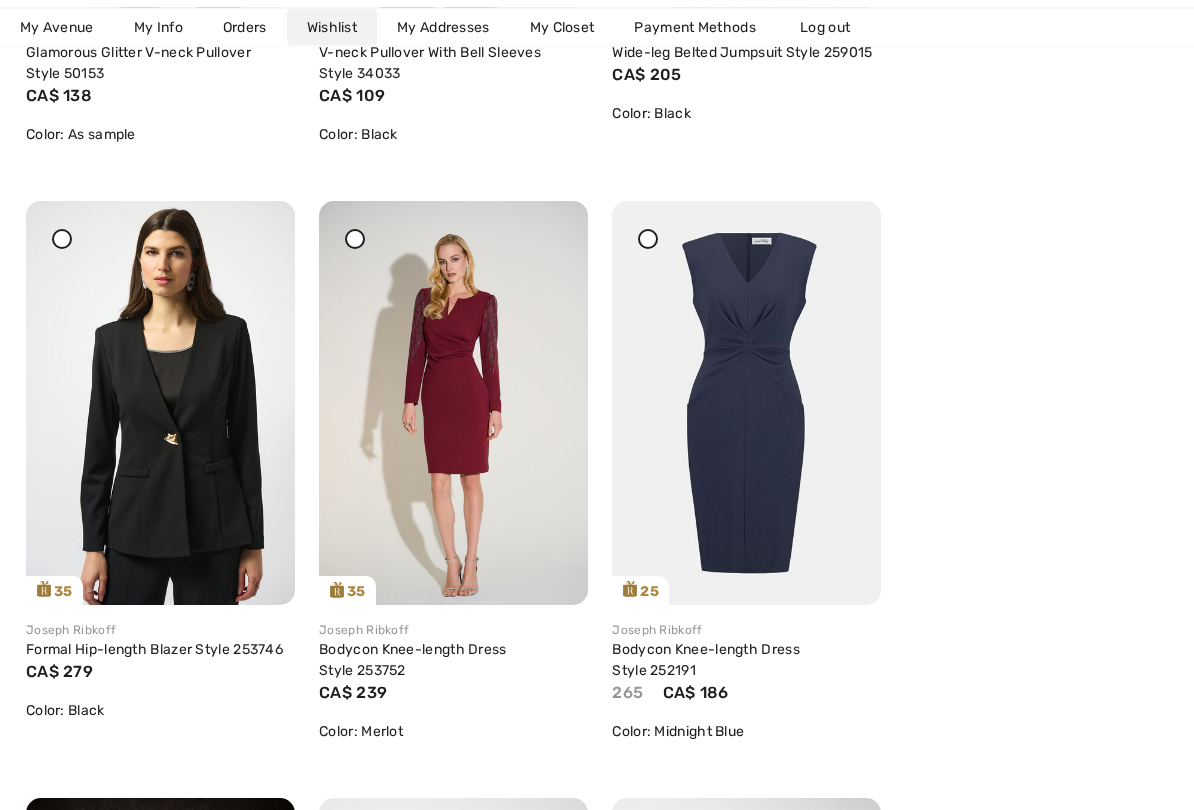 scroll, scrollTop: 1394, scrollLeft: 0, axis: vertical 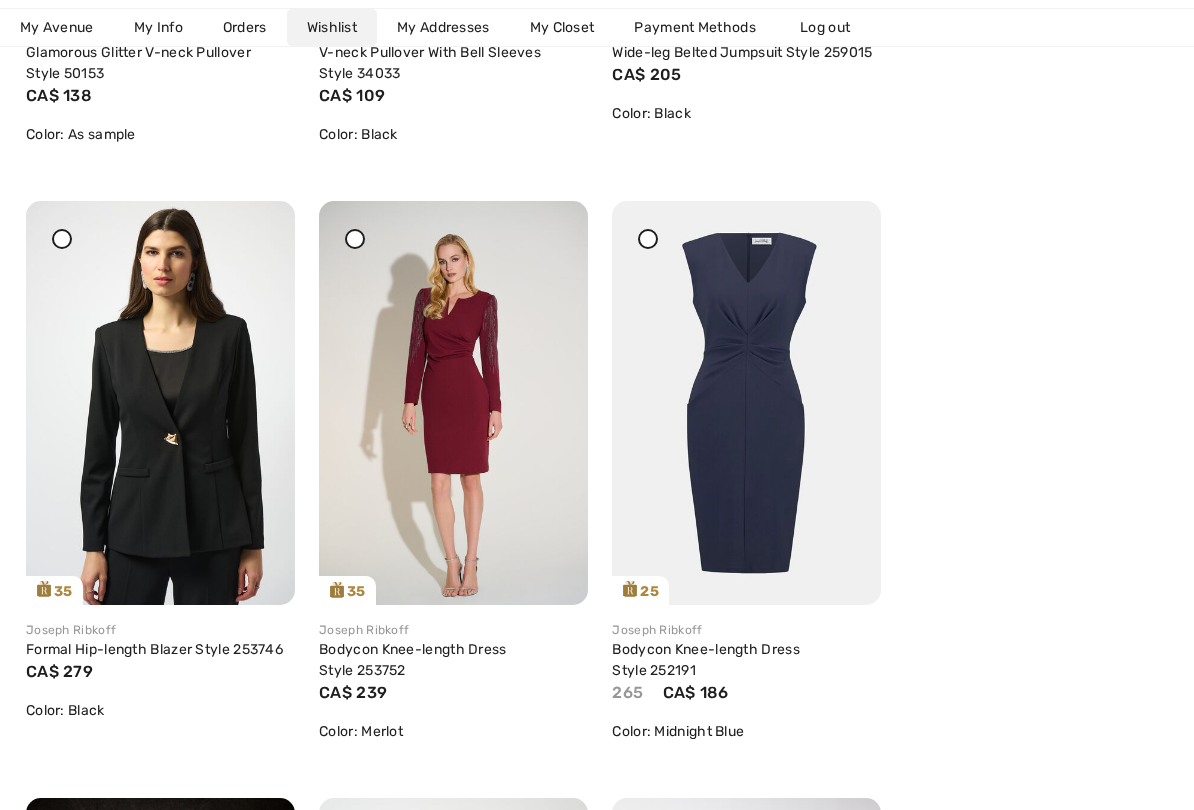 click at bounding box center [62, 239] 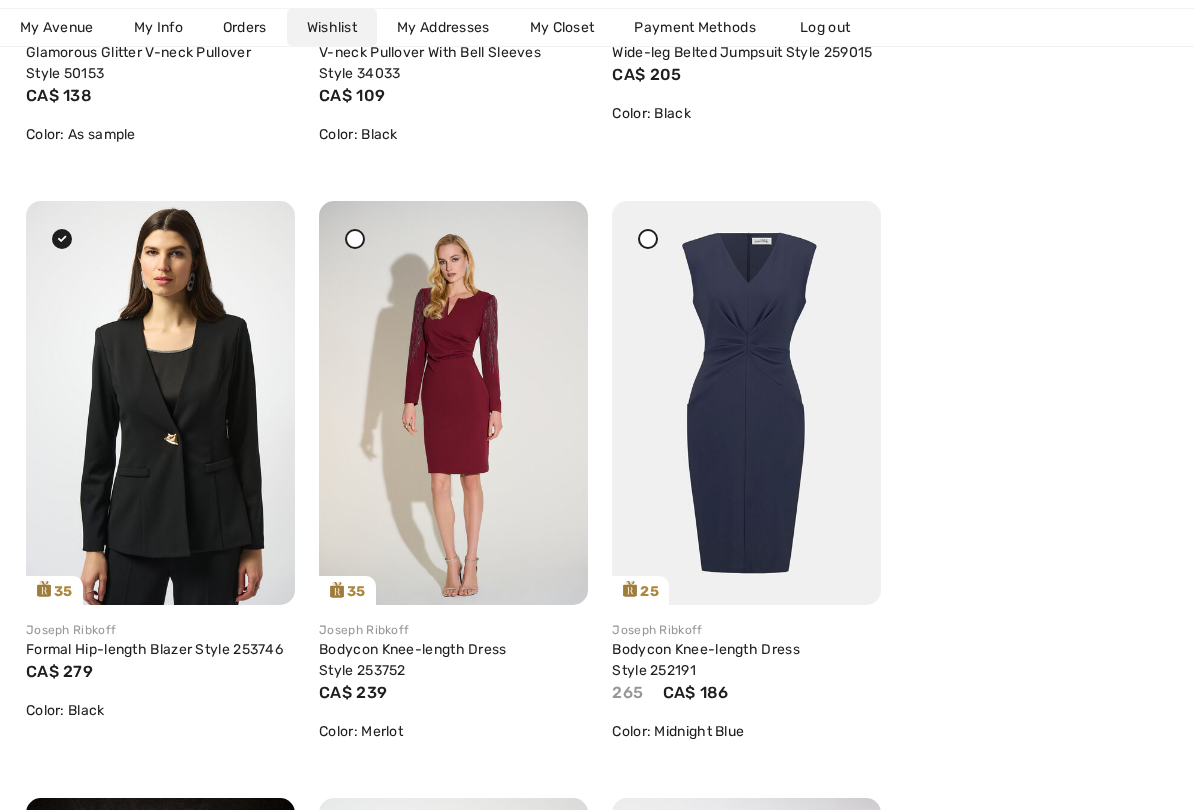 click at bounding box center [160, 402] 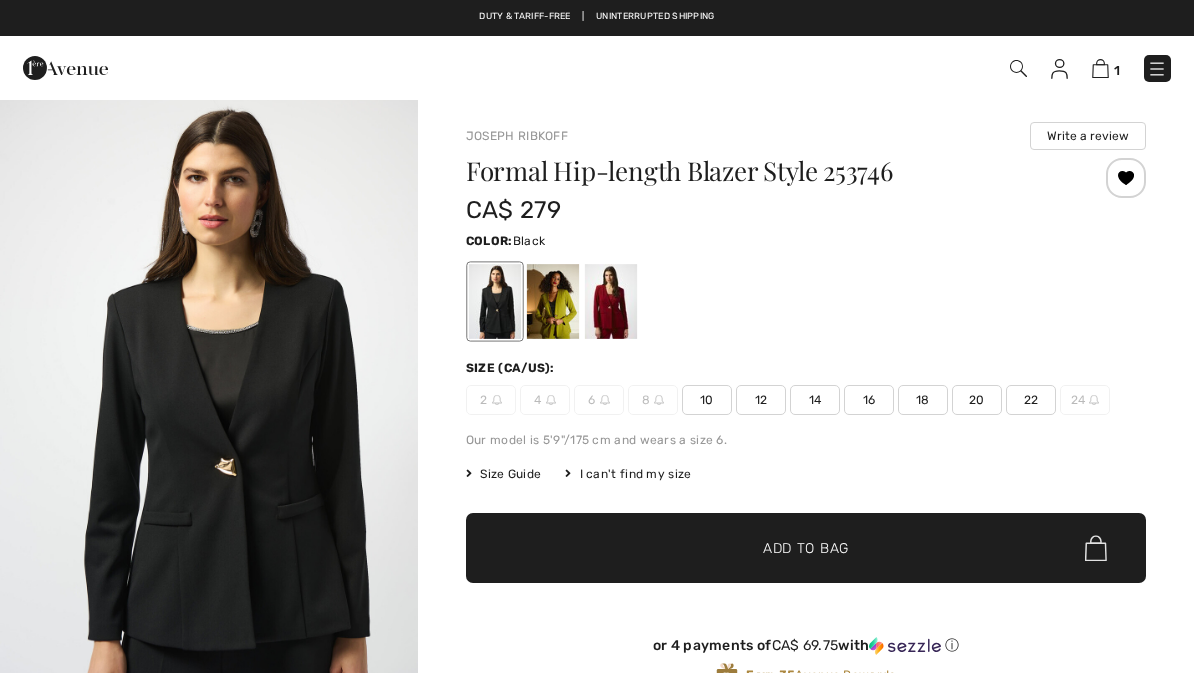 scroll, scrollTop: 0, scrollLeft: 0, axis: both 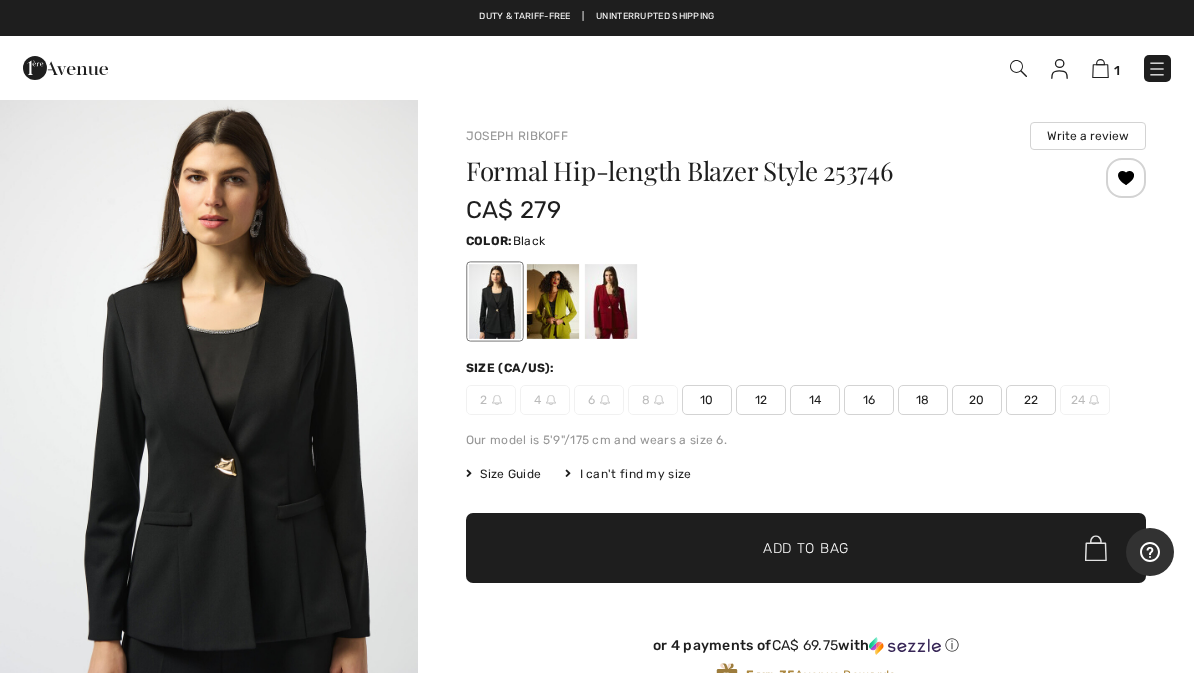 click at bounding box center (611, 301) 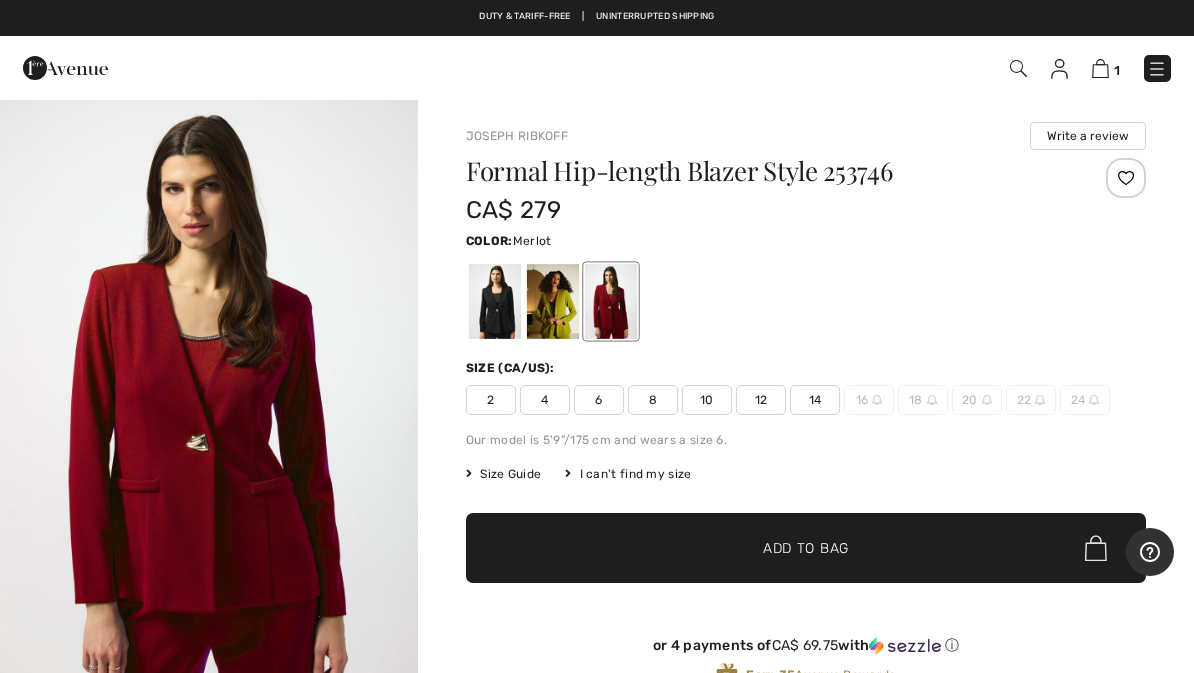 click on "8" at bounding box center [653, 400] 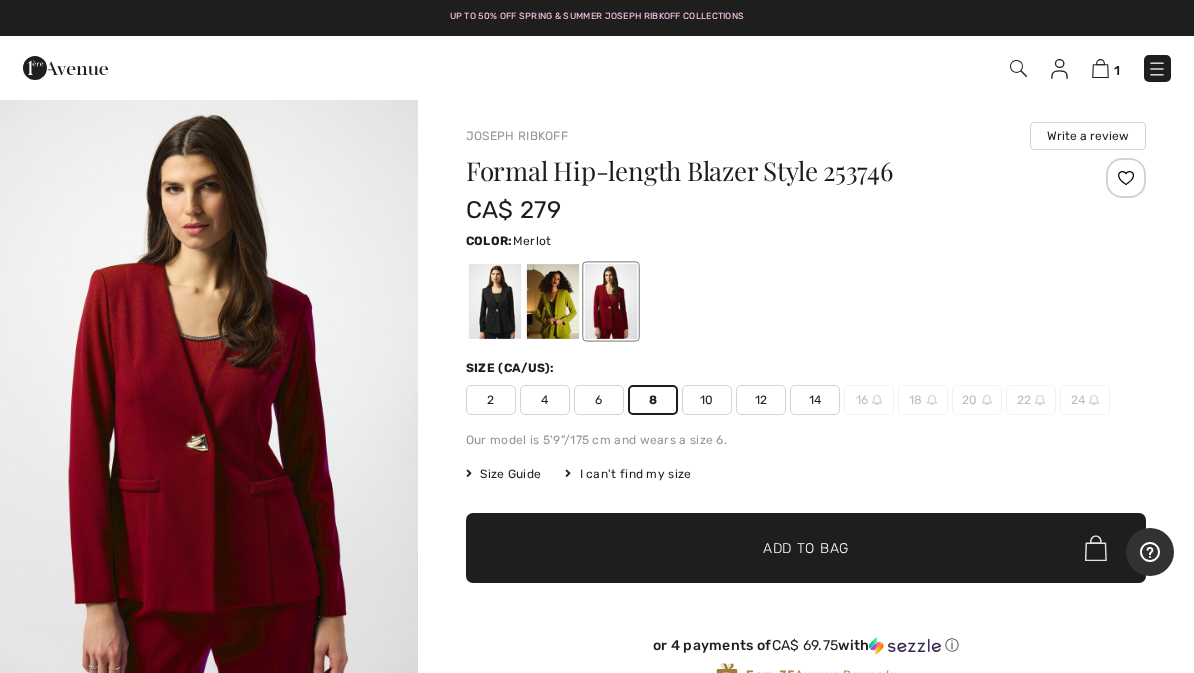click on "✔ Added to Bag
Add to Bag" at bounding box center (806, 548) 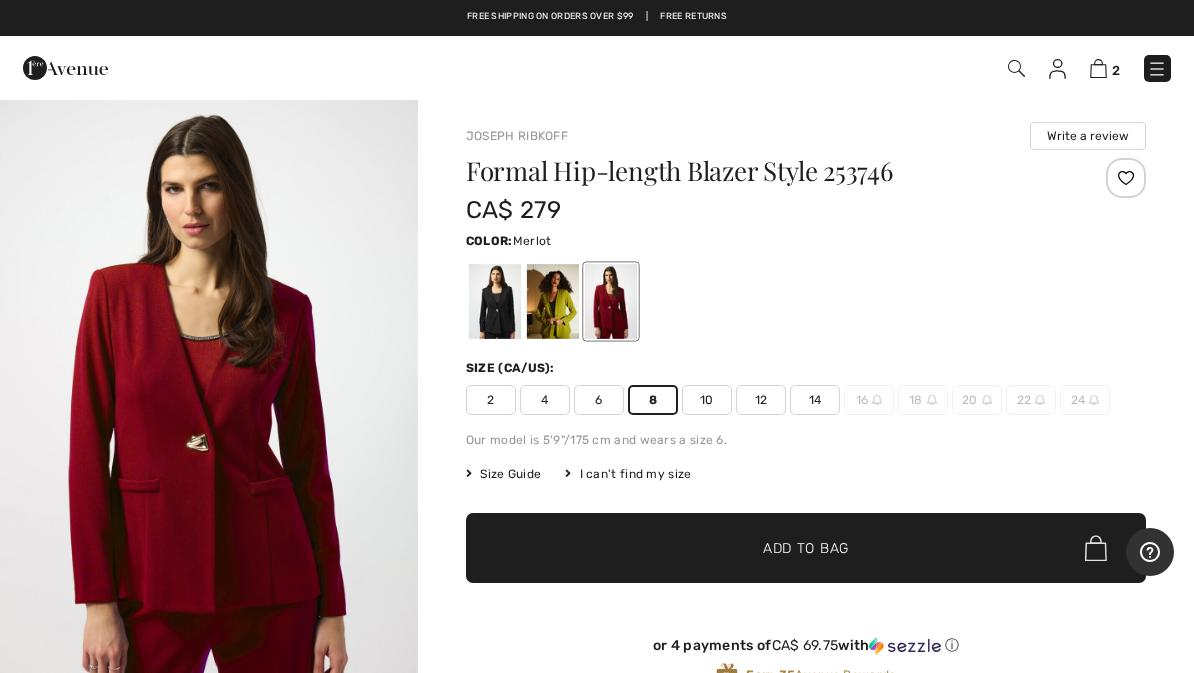click at bounding box center (1098, 68) 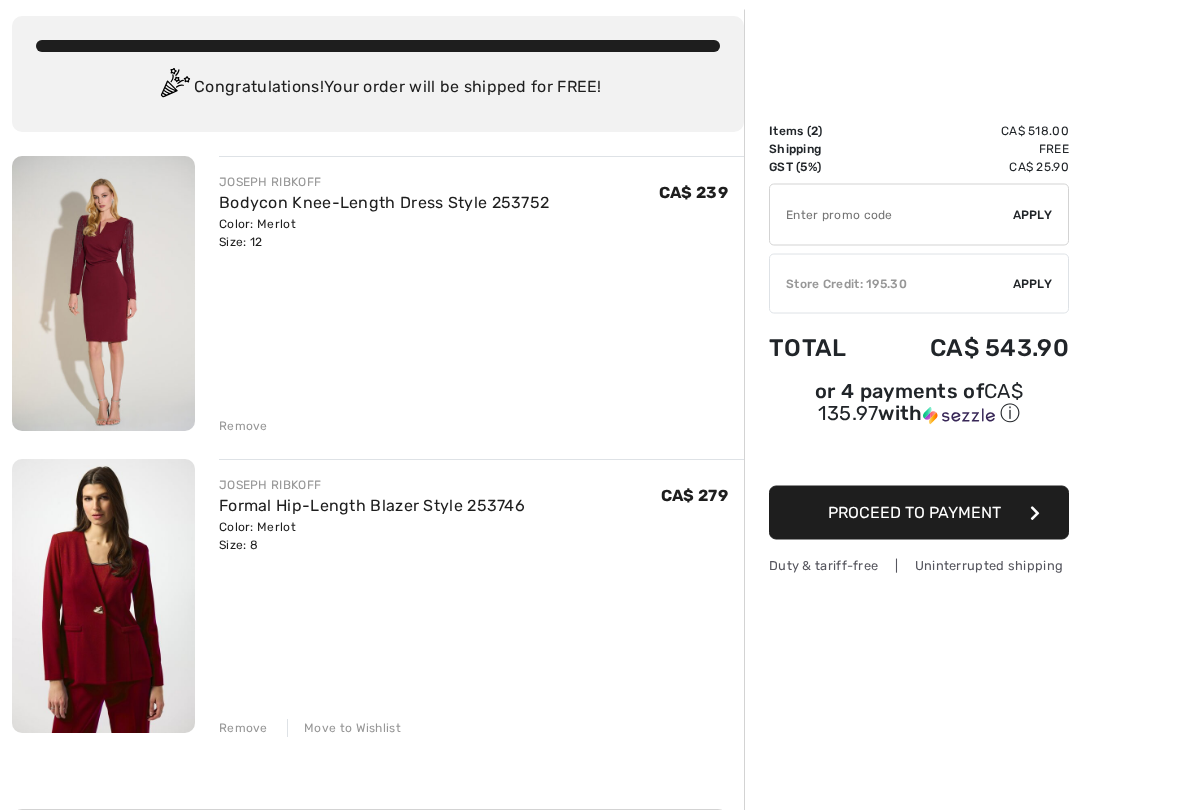 scroll, scrollTop: 106, scrollLeft: 0, axis: vertical 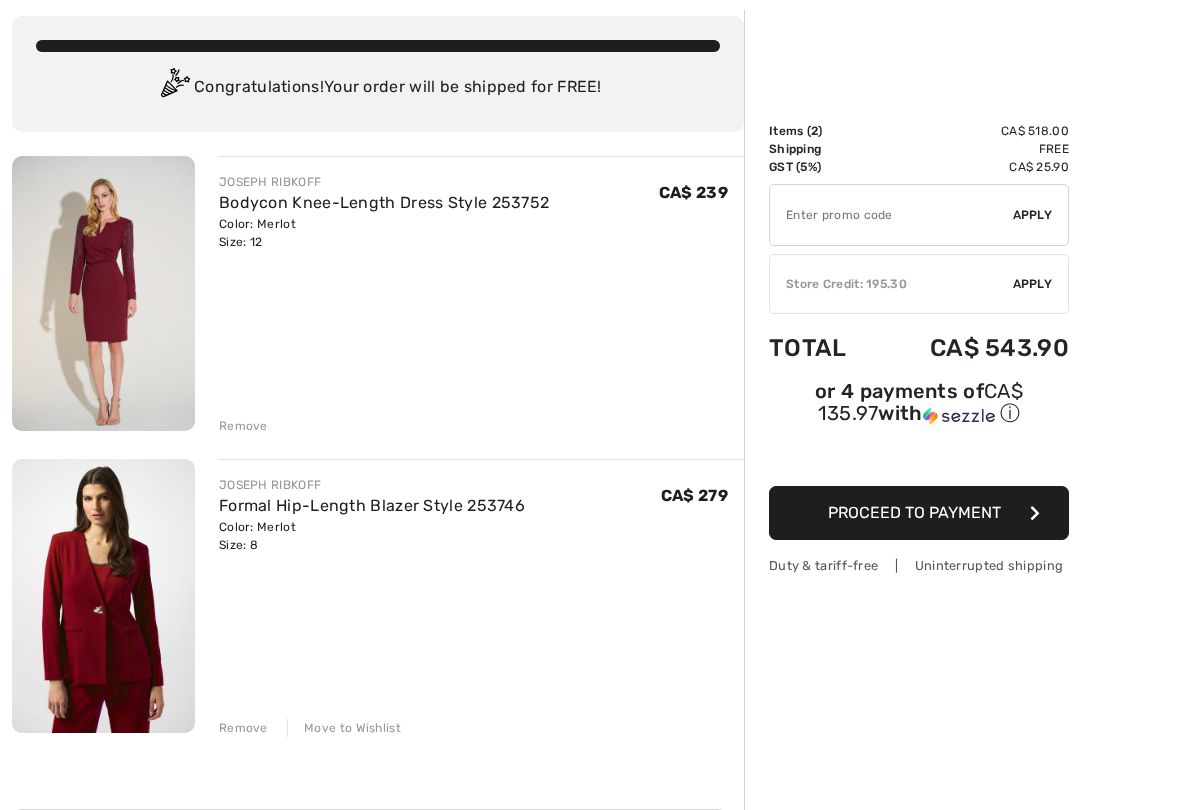 click on "Proceed to Payment" at bounding box center (914, 512) 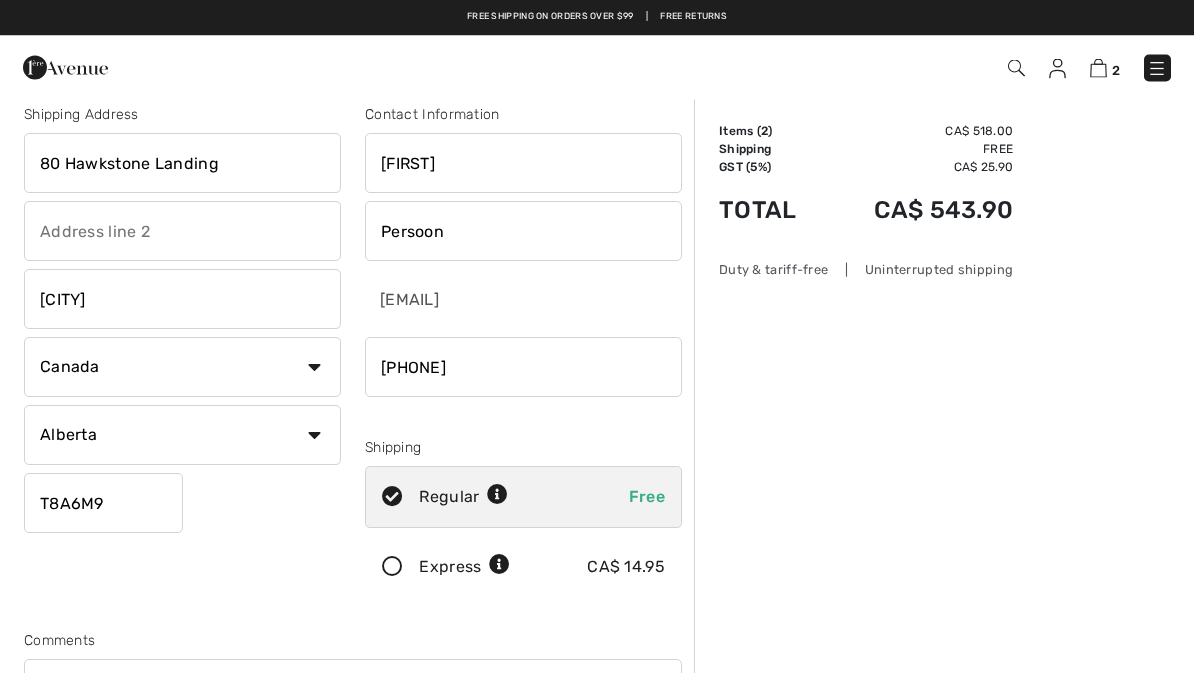scroll, scrollTop: 0, scrollLeft: 0, axis: both 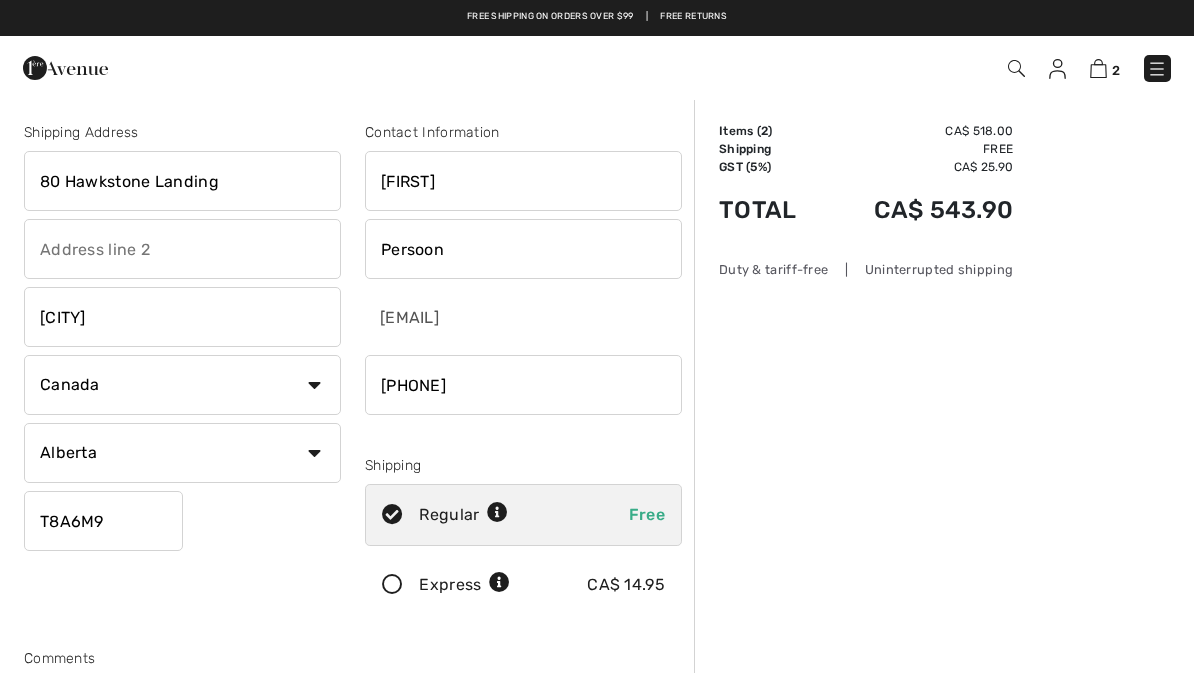 click on "Express
CA$ 14.95" at bounding box center [523, 585] 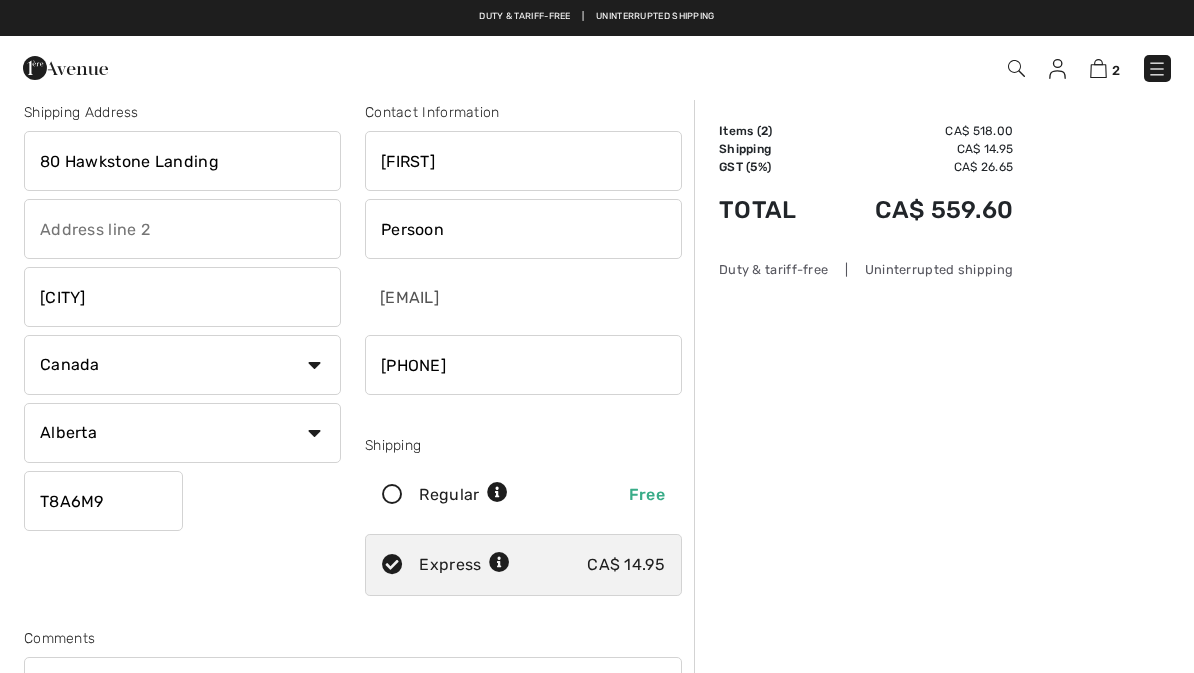 scroll, scrollTop: 0, scrollLeft: 0, axis: both 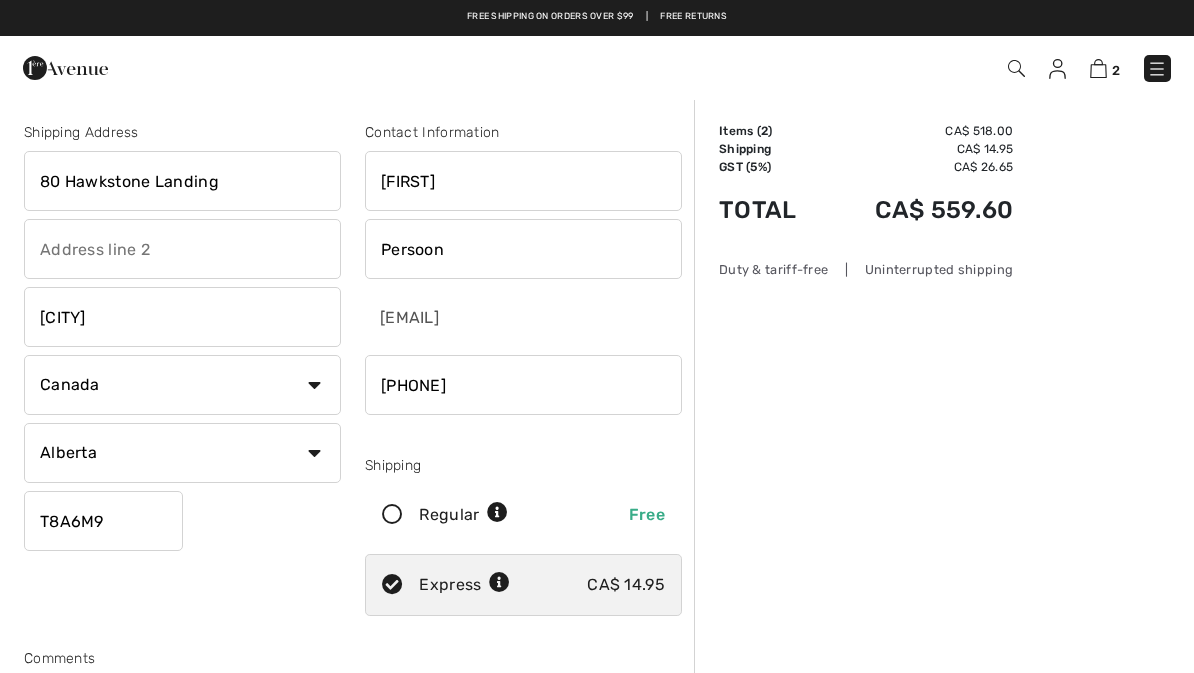 click at bounding box center [1098, 68] 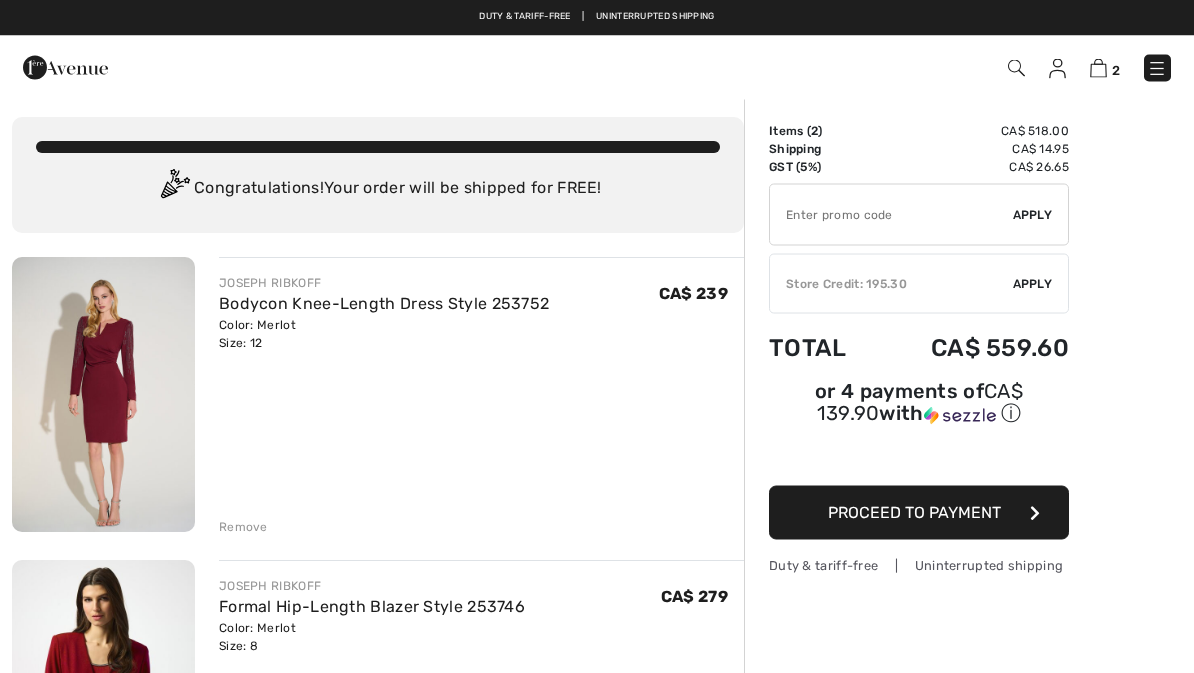 scroll, scrollTop: 0, scrollLeft: 0, axis: both 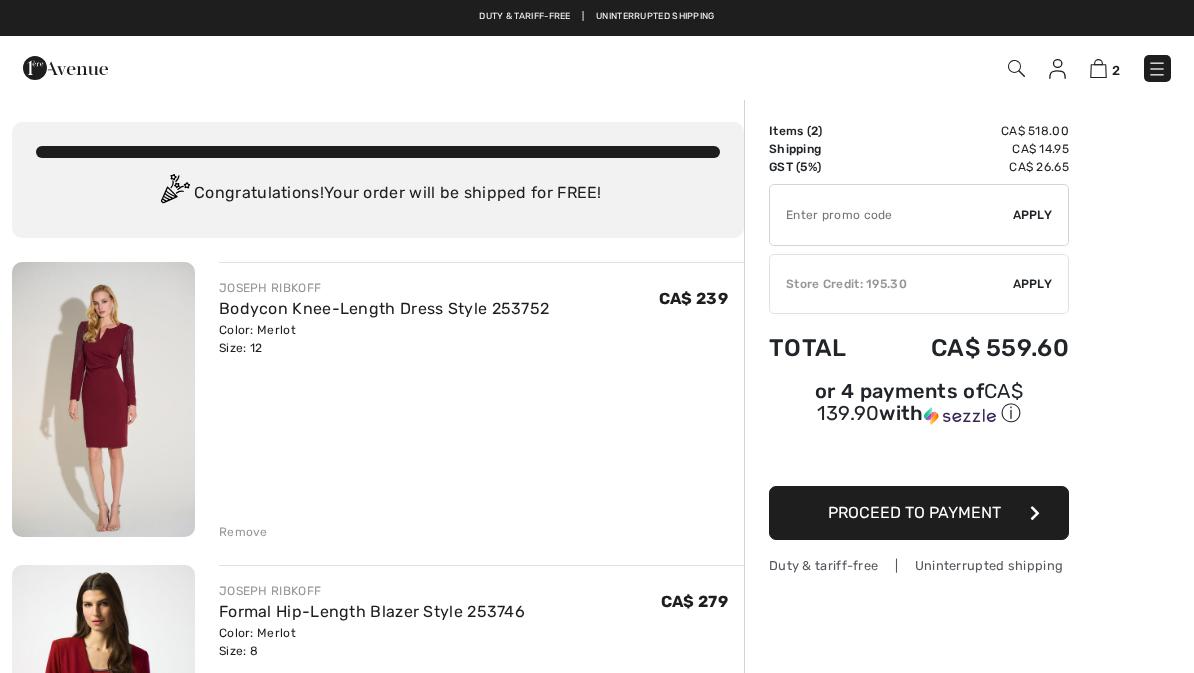 click on "Apply" at bounding box center (1033, 284) 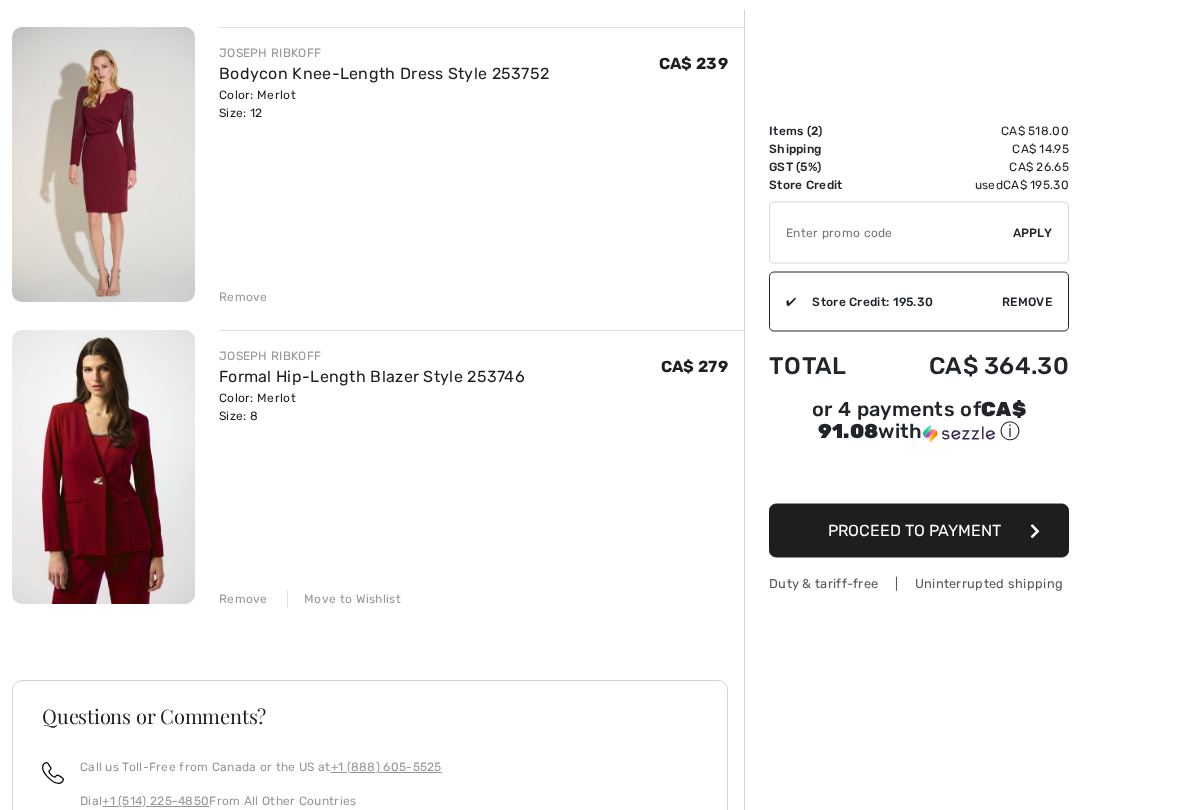 click on "Move to Wishlist" at bounding box center (344, 600) 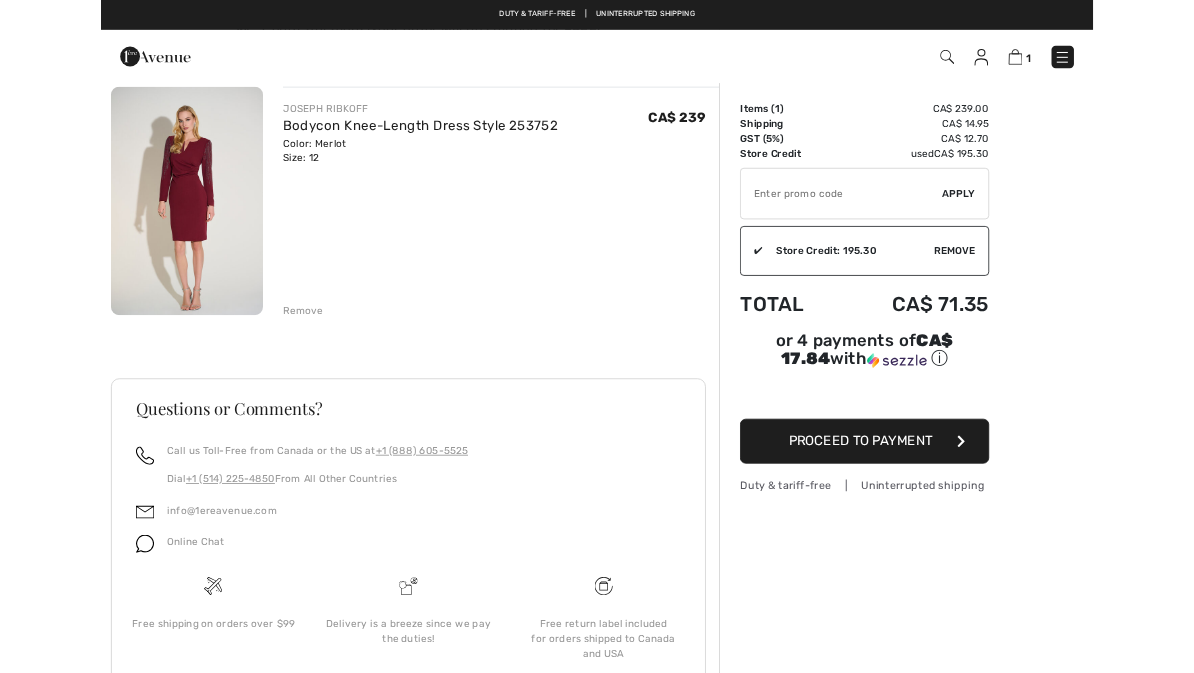 scroll, scrollTop: 0, scrollLeft: 0, axis: both 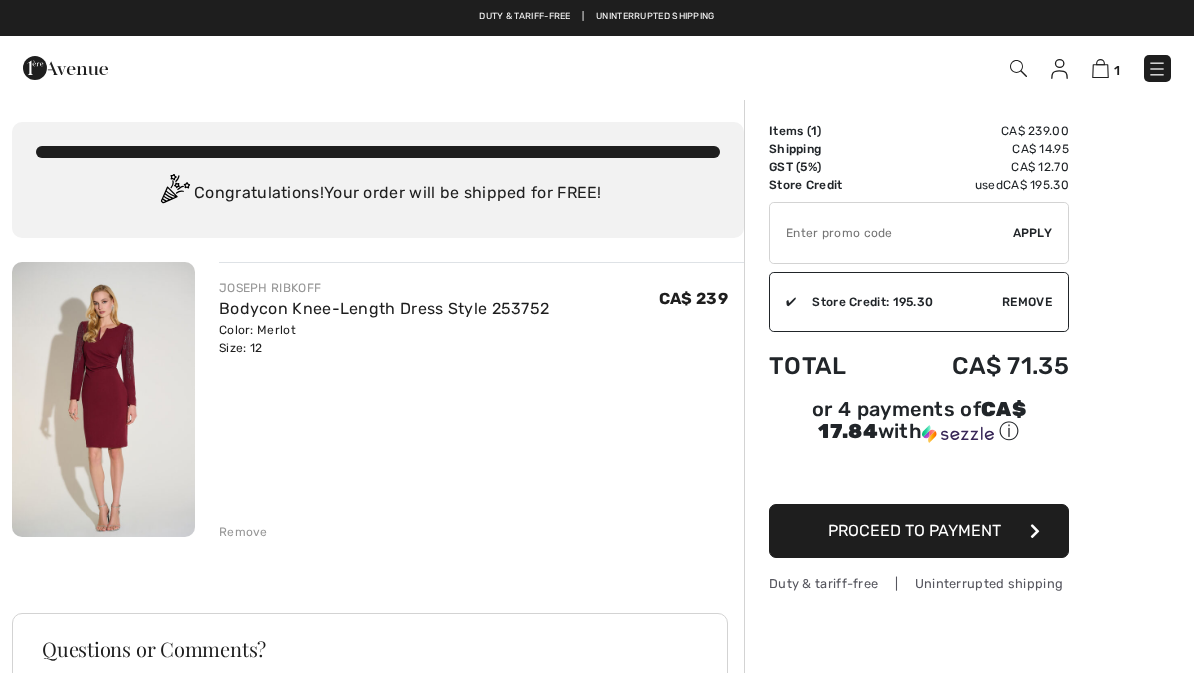 click at bounding box center (1157, 69) 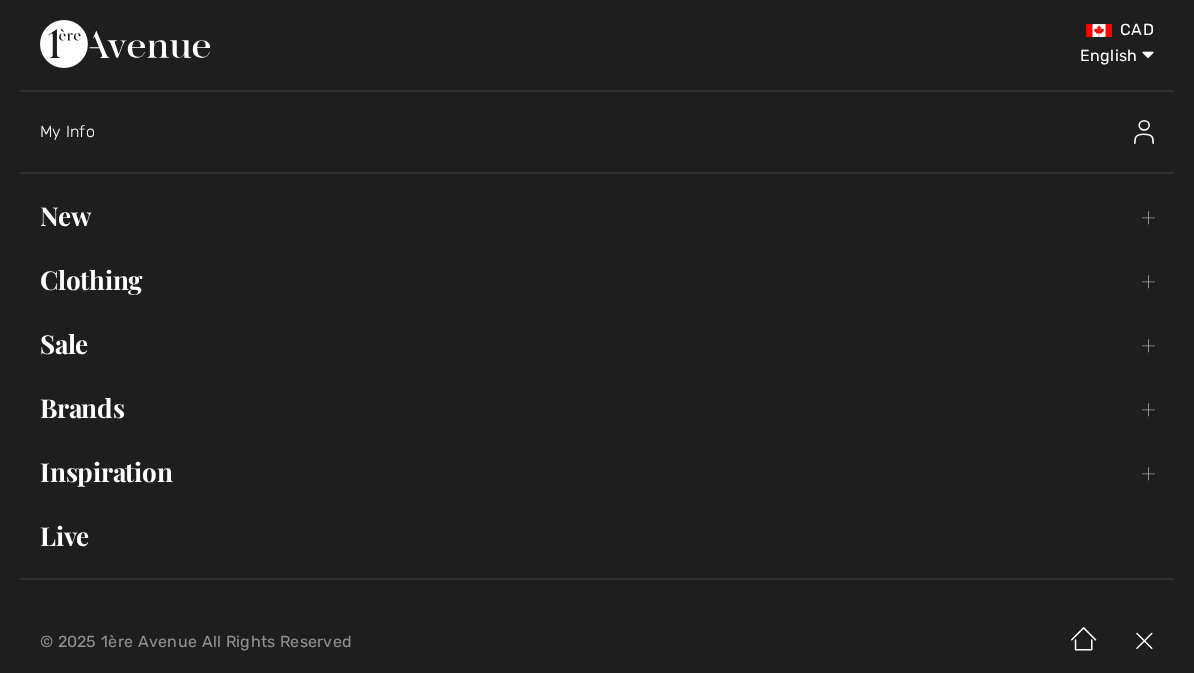 click at bounding box center (1144, 132) 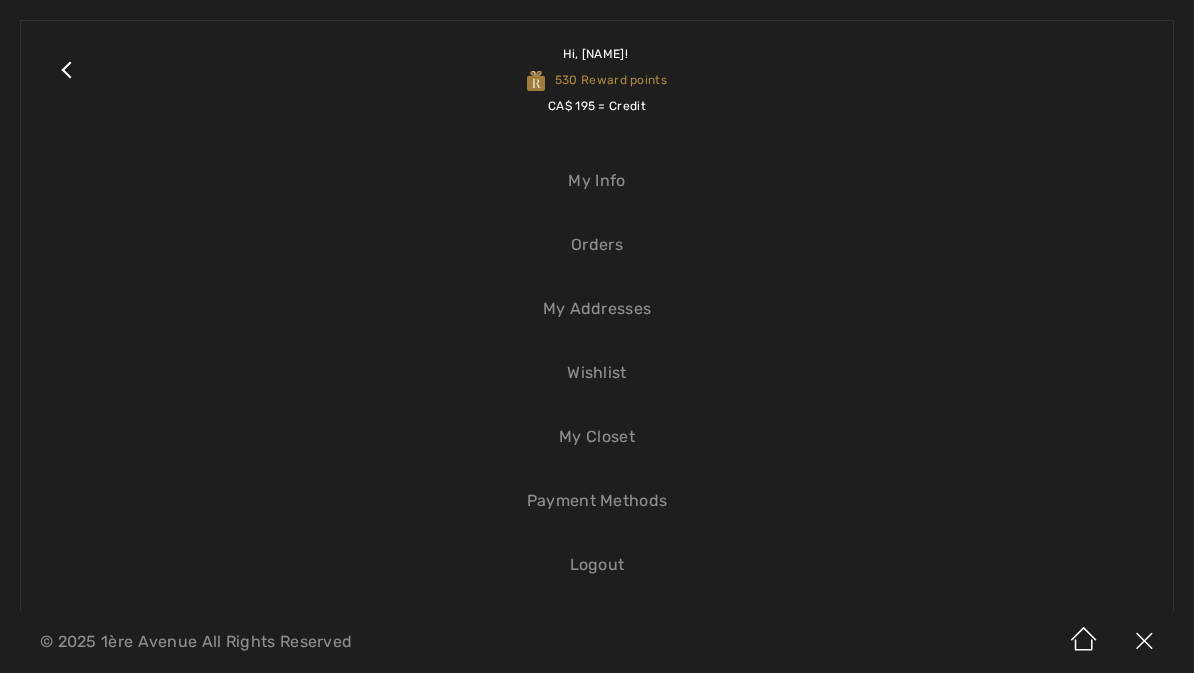 click on "Logout" at bounding box center (597, 565) 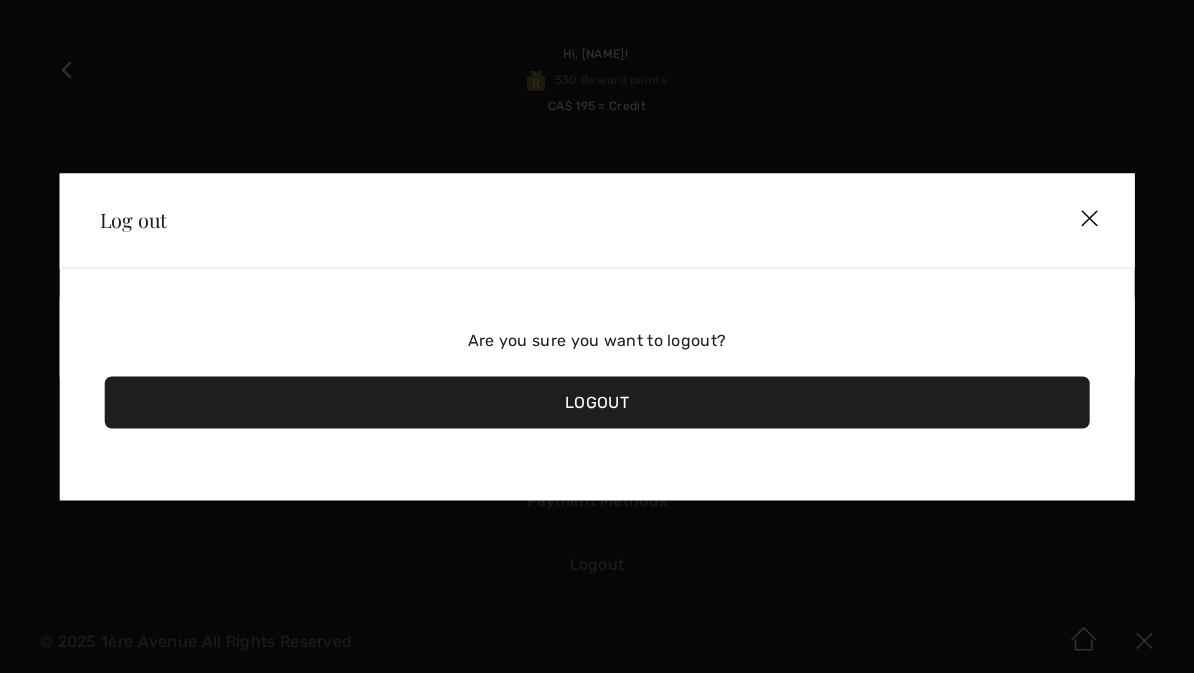 click on "Logout" at bounding box center (597, 402) 